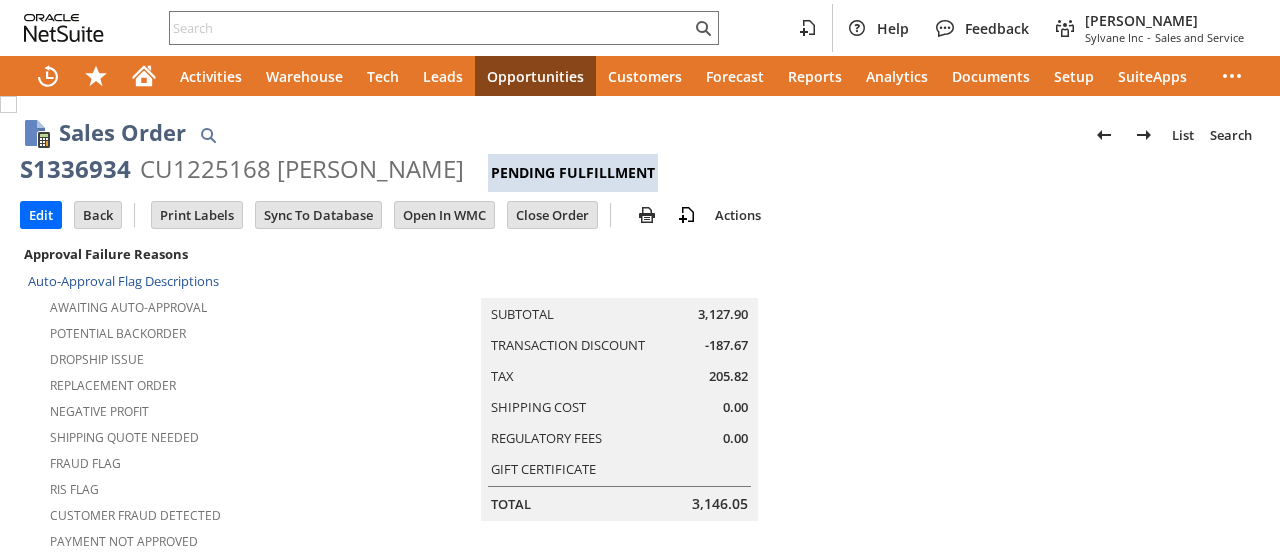 scroll, scrollTop: 0, scrollLeft: 0, axis: both 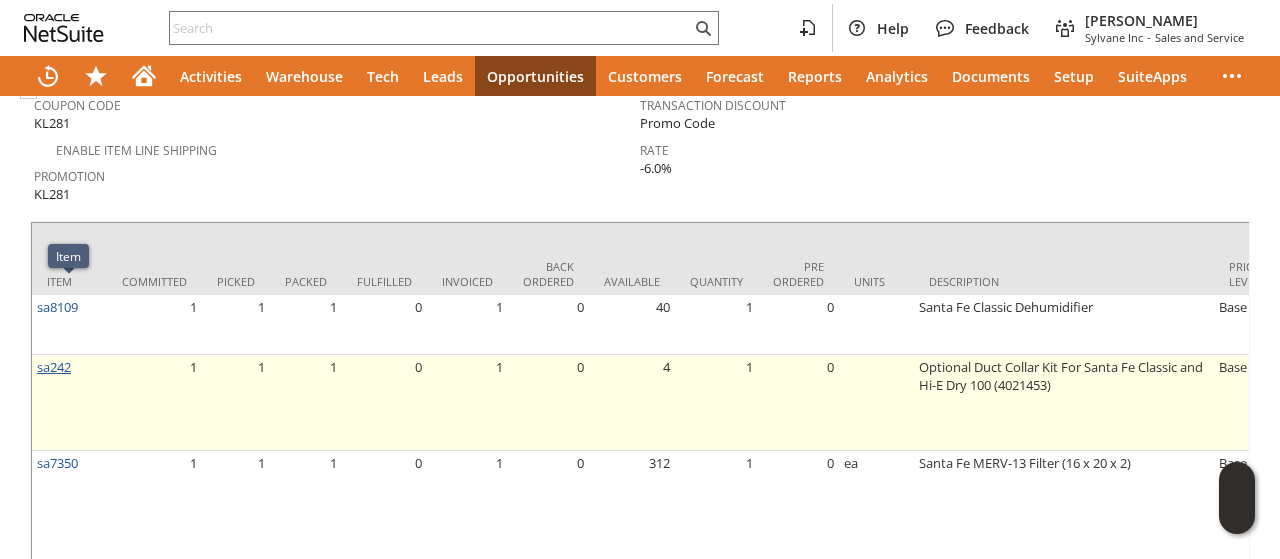 drag, startPoint x: 74, startPoint y: 289, endPoint x: 40, endPoint y: 291, distance: 34.058773 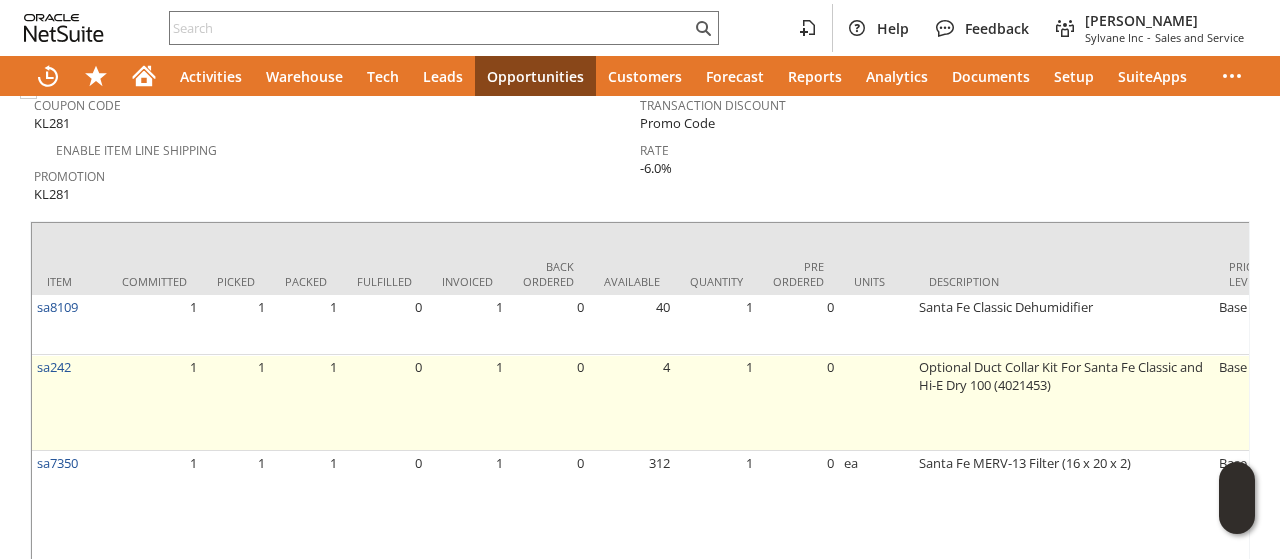 drag, startPoint x: 28, startPoint y: 289, endPoint x: 58, endPoint y: 303, distance: 33.105892 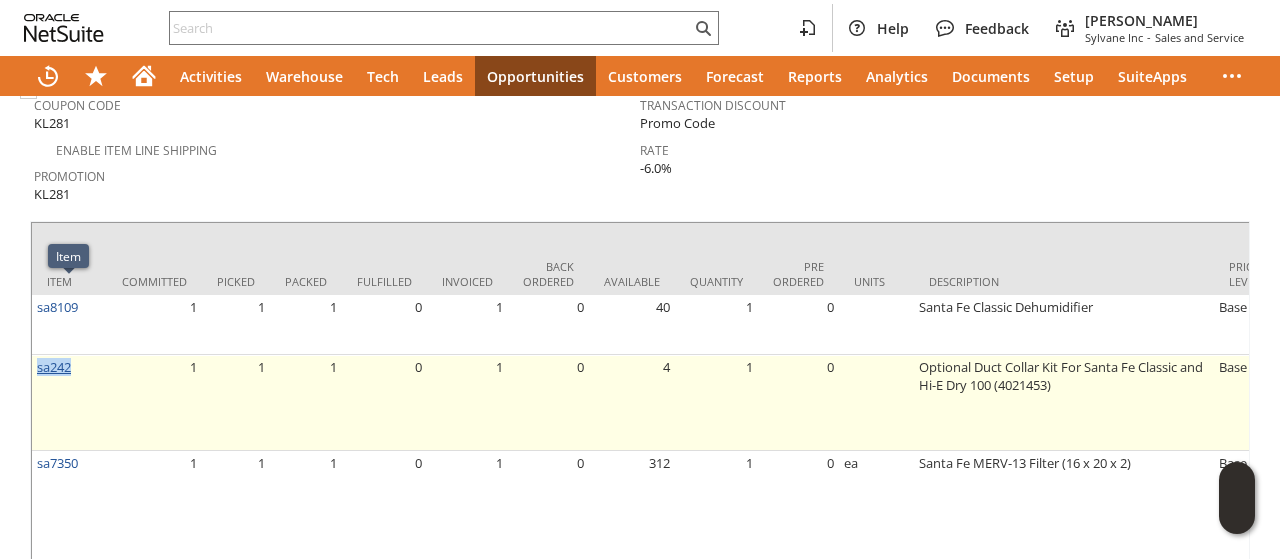 drag, startPoint x: 80, startPoint y: 291, endPoint x: 38, endPoint y: 297, distance: 42.426407 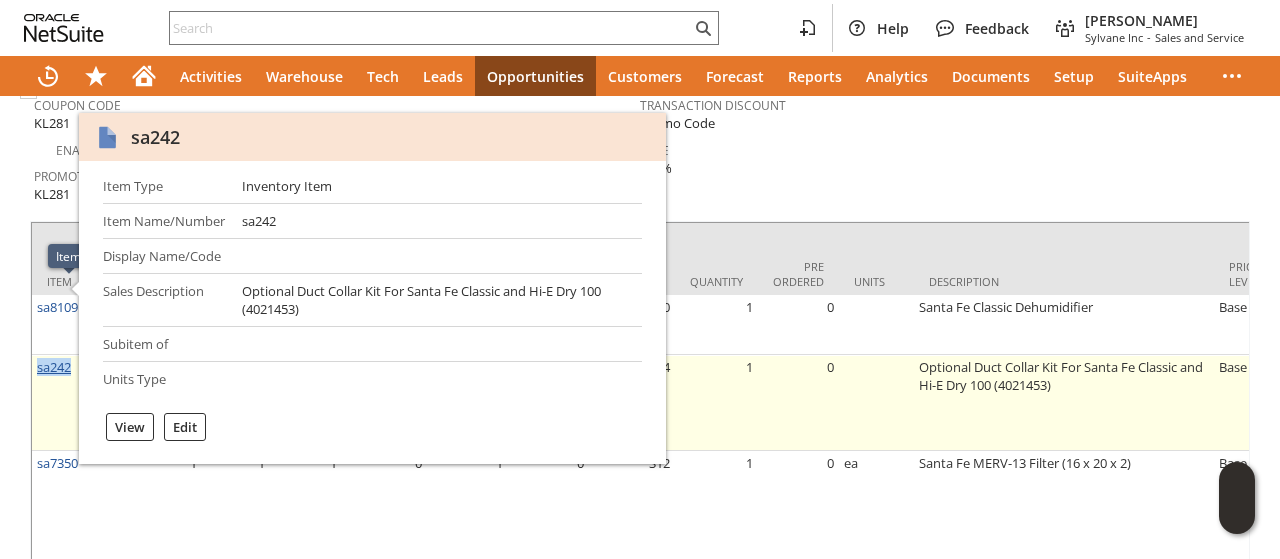 copy on "sa242" 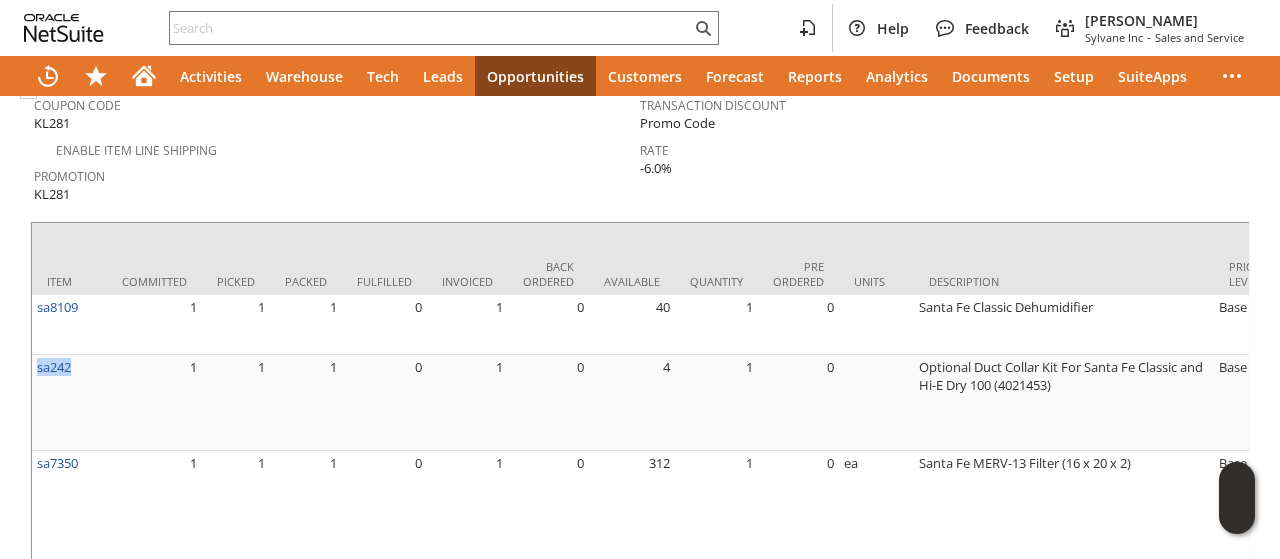 click on "Transaction Discount
Promo Code
Rate
-6.0%" at bounding box center (943, 146) 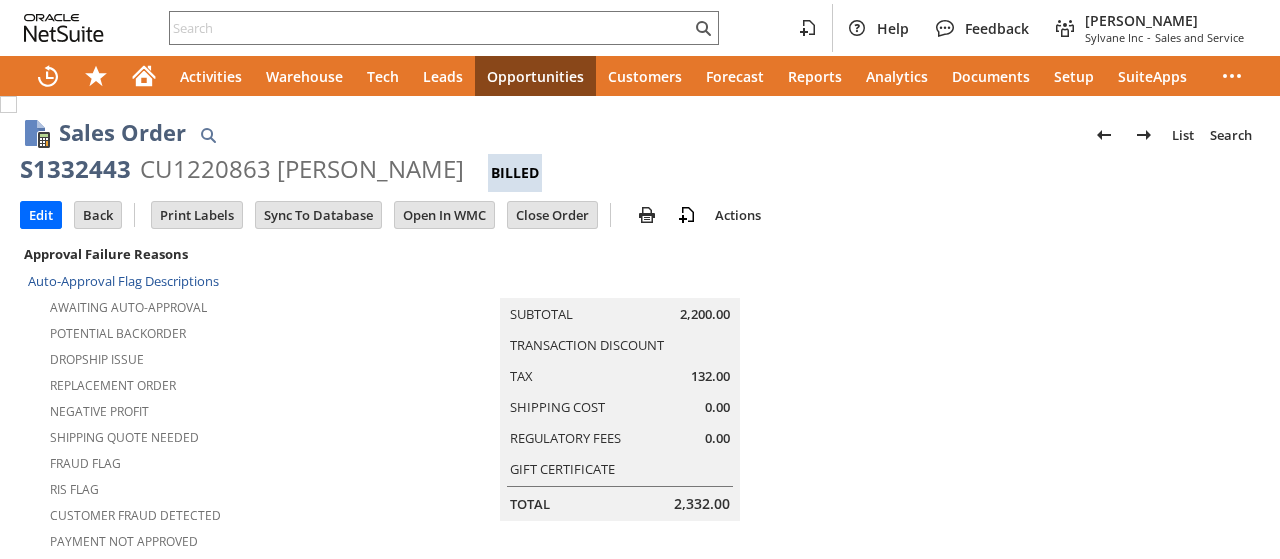 scroll, scrollTop: 0, scrollLeft: 0, axis: both 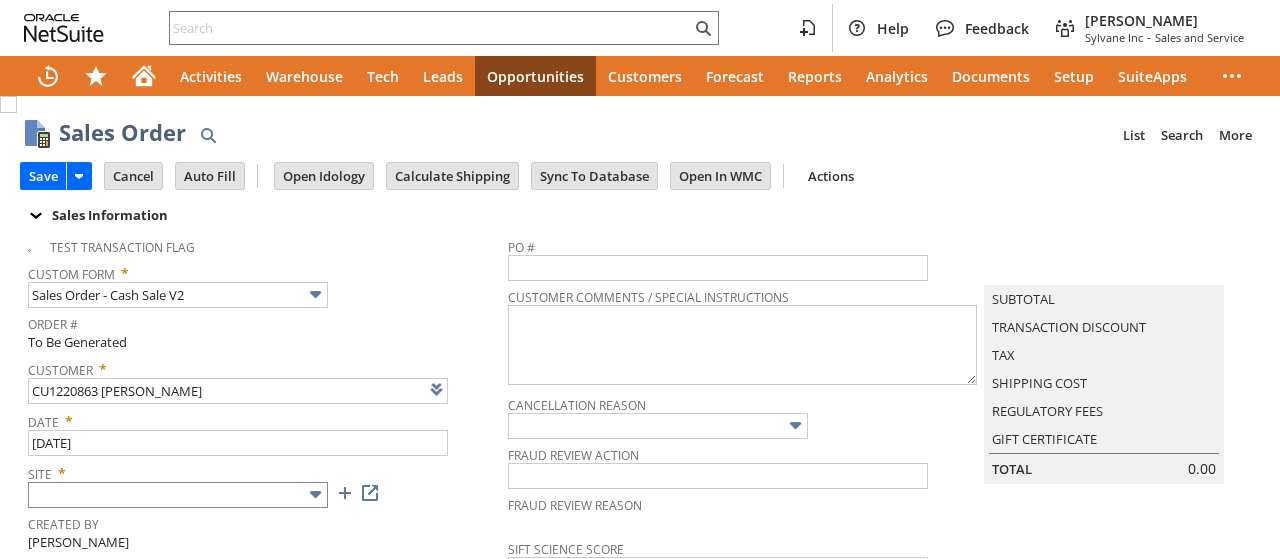 click on "Headquarters - Phone/Fax" at bounding box center [178, 592] 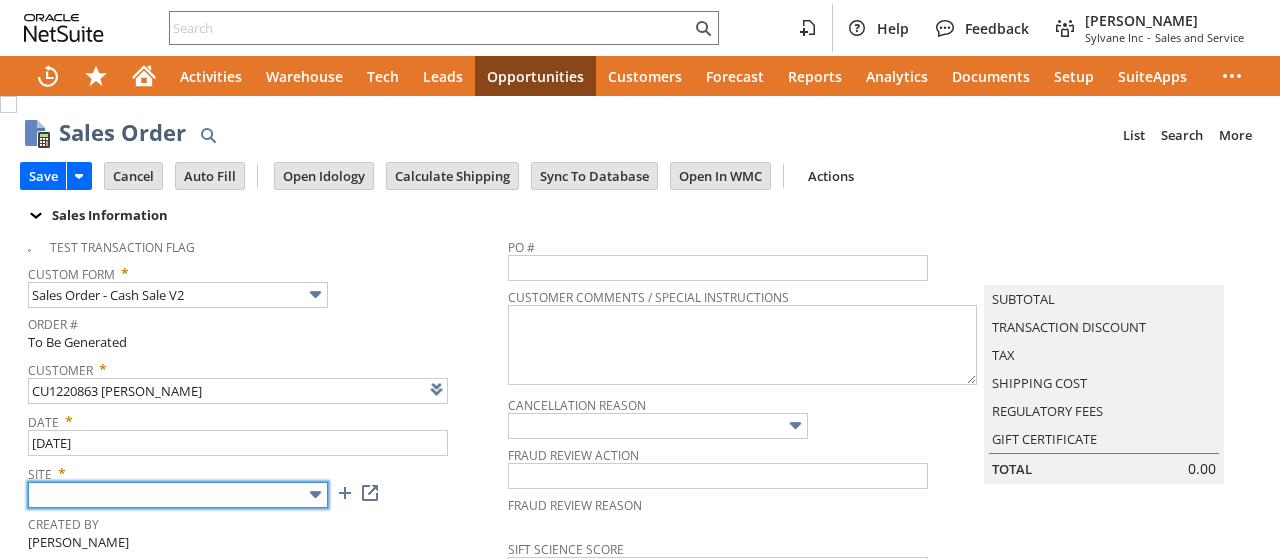 click at bounding box center [178, 495] 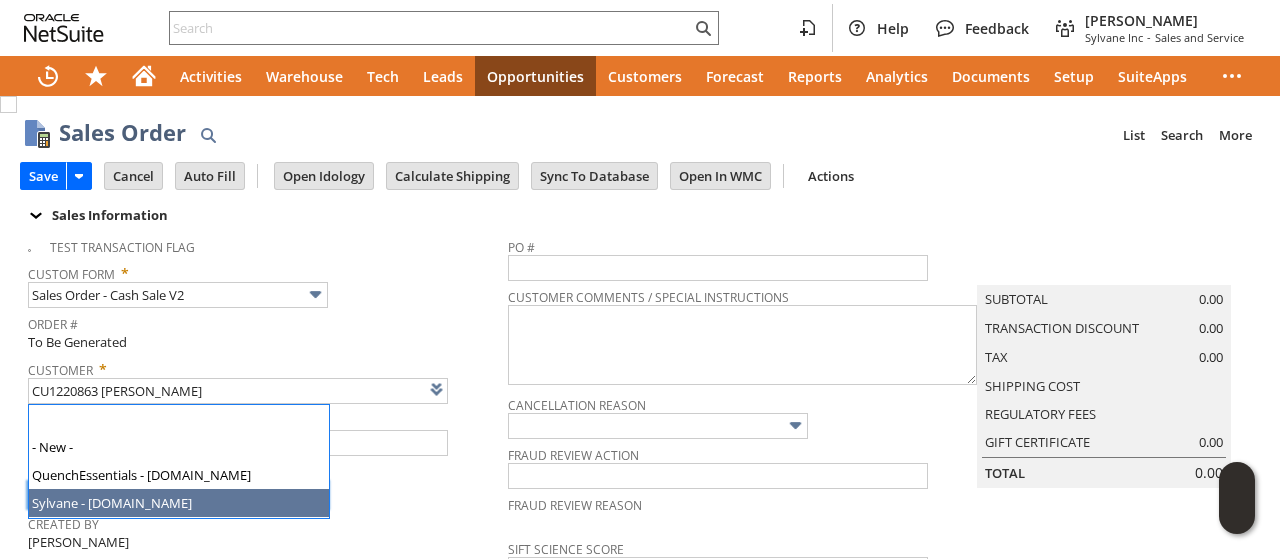 type on "Sylvane - [DOMAIN_NAME]" 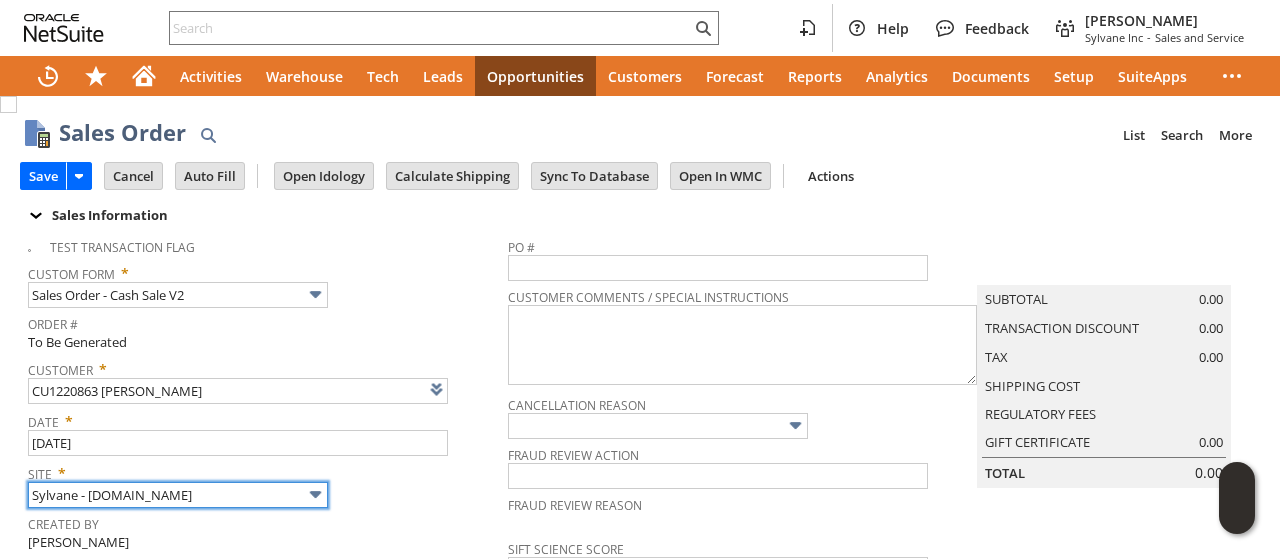 type on "Intelligent Recommendations ⁰" 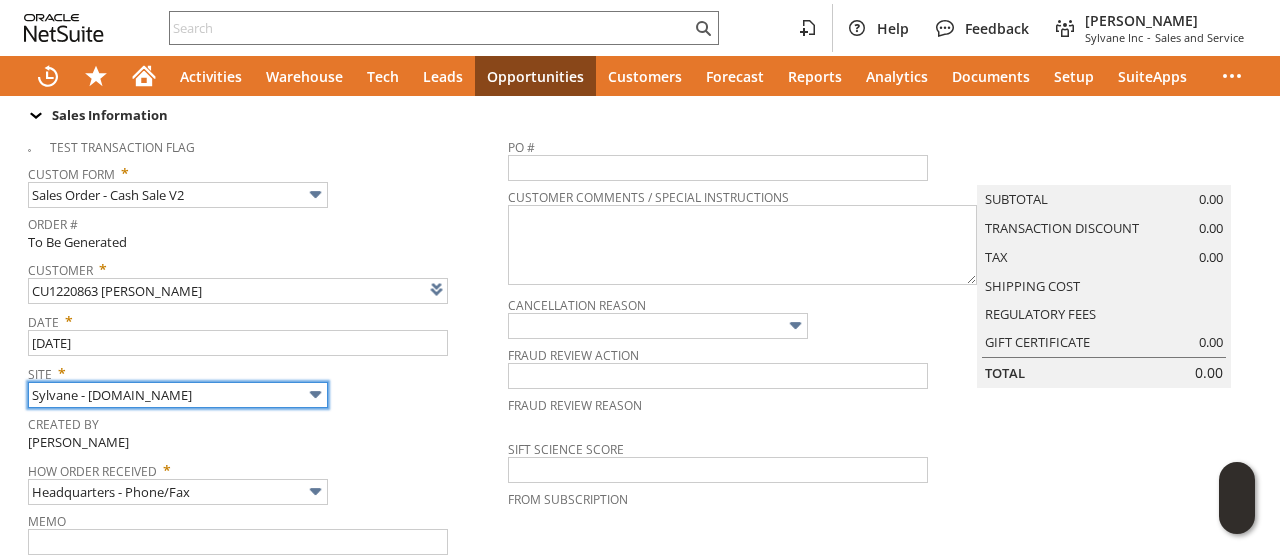 scroll, scrollTop: 1000, scrollLeft: 0, axis: vertical 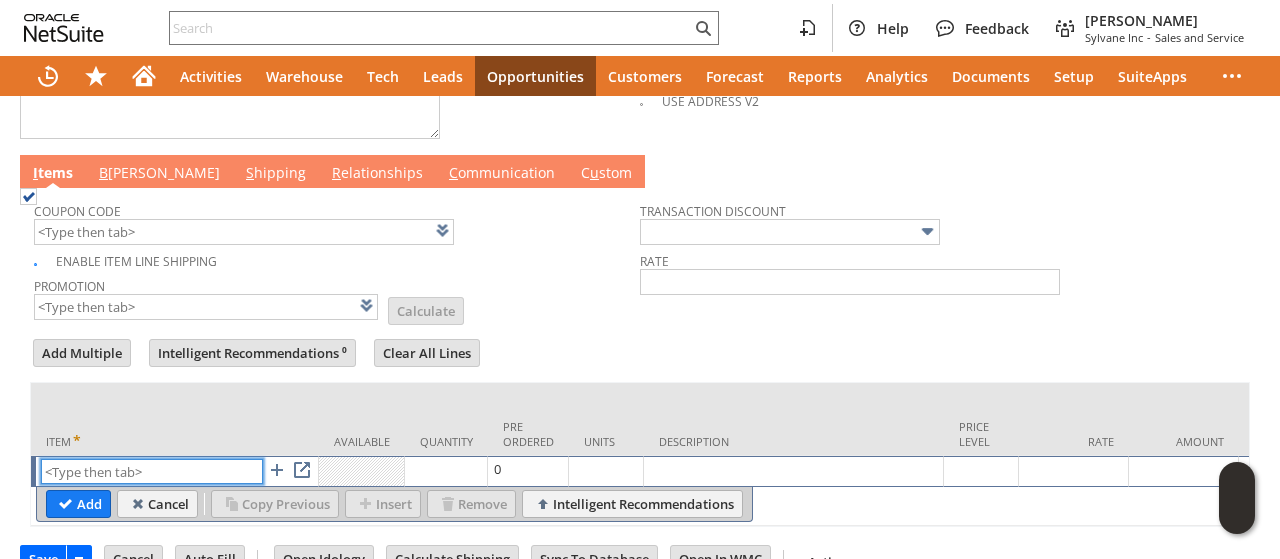 paste on "ap4757" 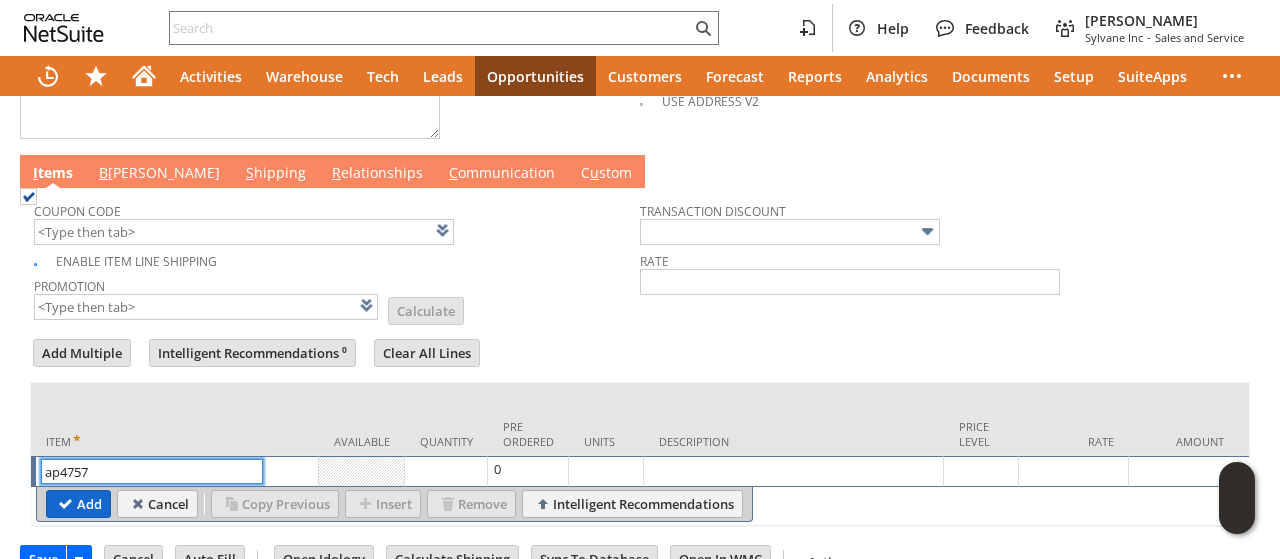 type on "ap4757" 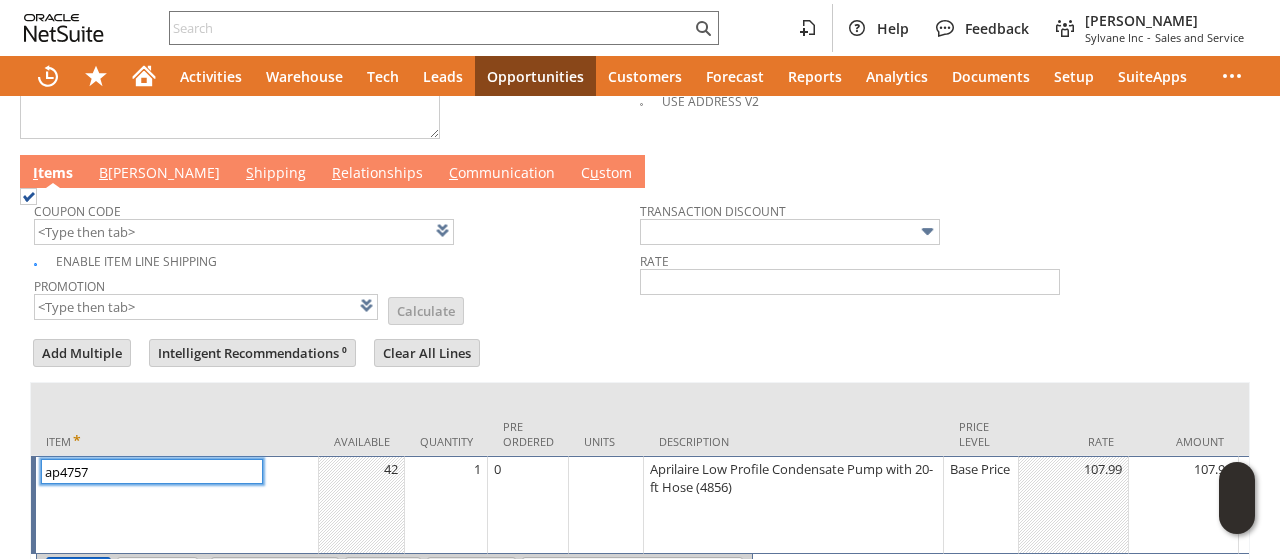scroll, scrollTop: 1105, scrollLeft: 0, axis: vertical 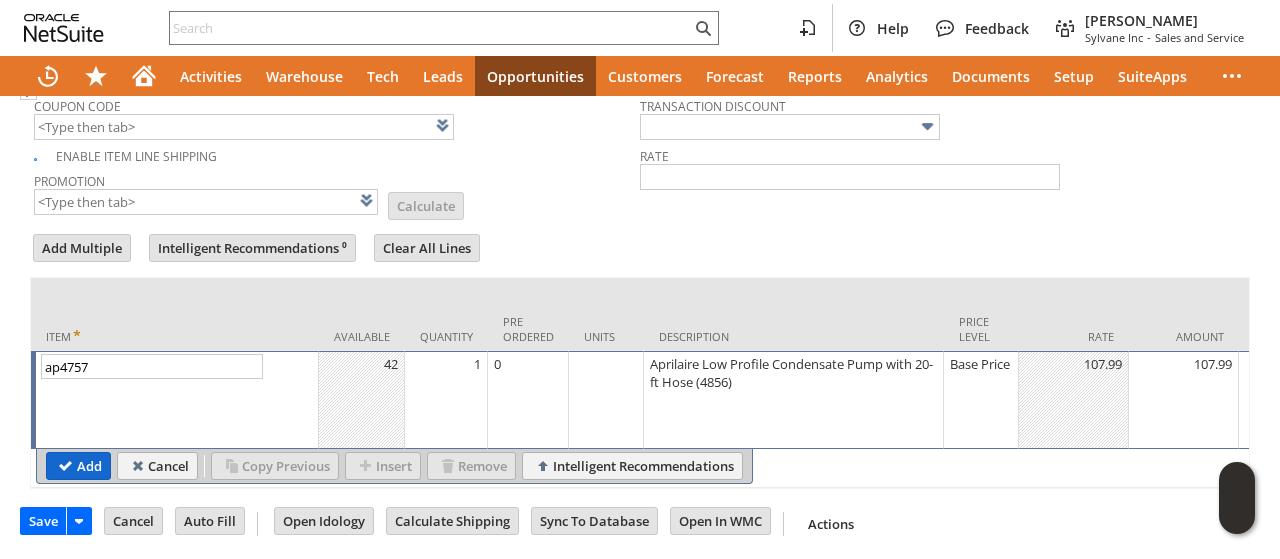 click on "Add" at bounding box center (78, 466) 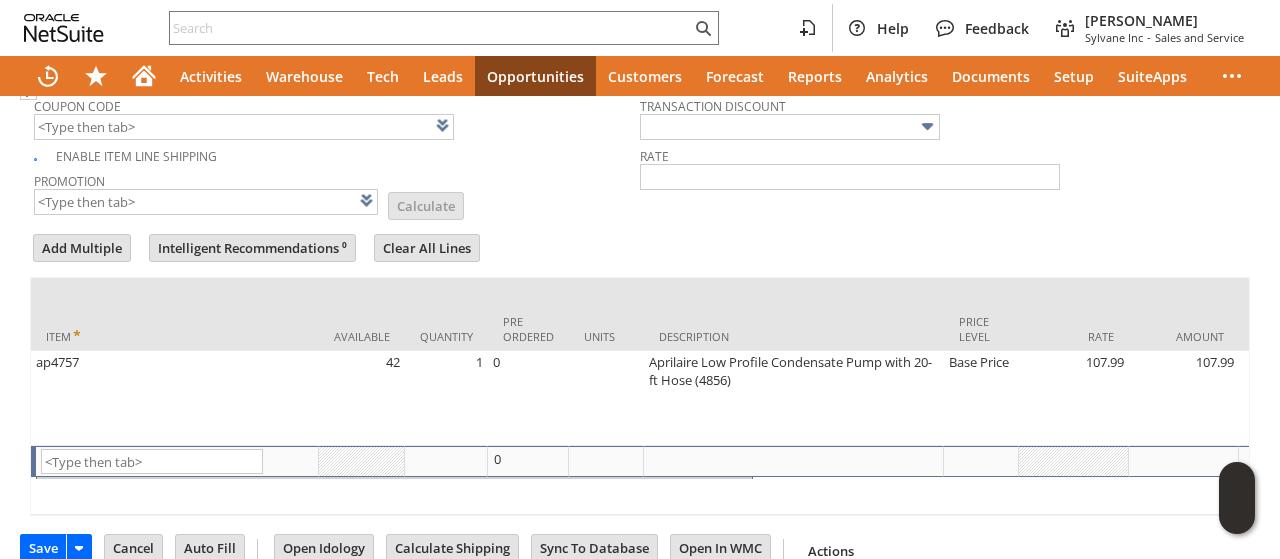 scroll, scrollTop: 1005, scrollLeft: 0, axis: vertical 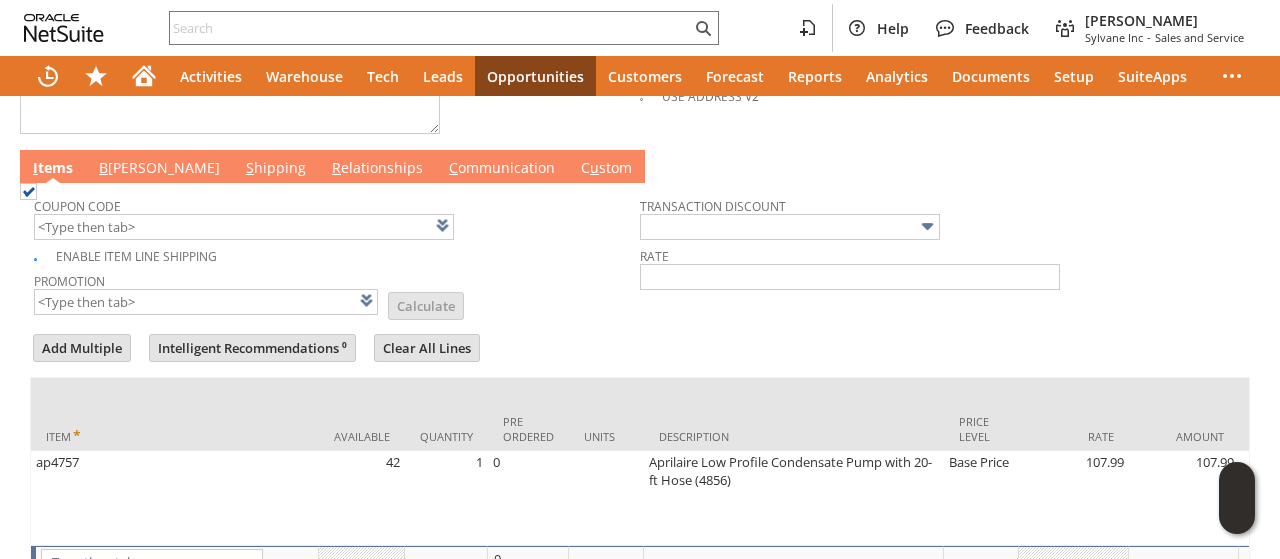 type on "Intelligent Recommendations¹⁰" 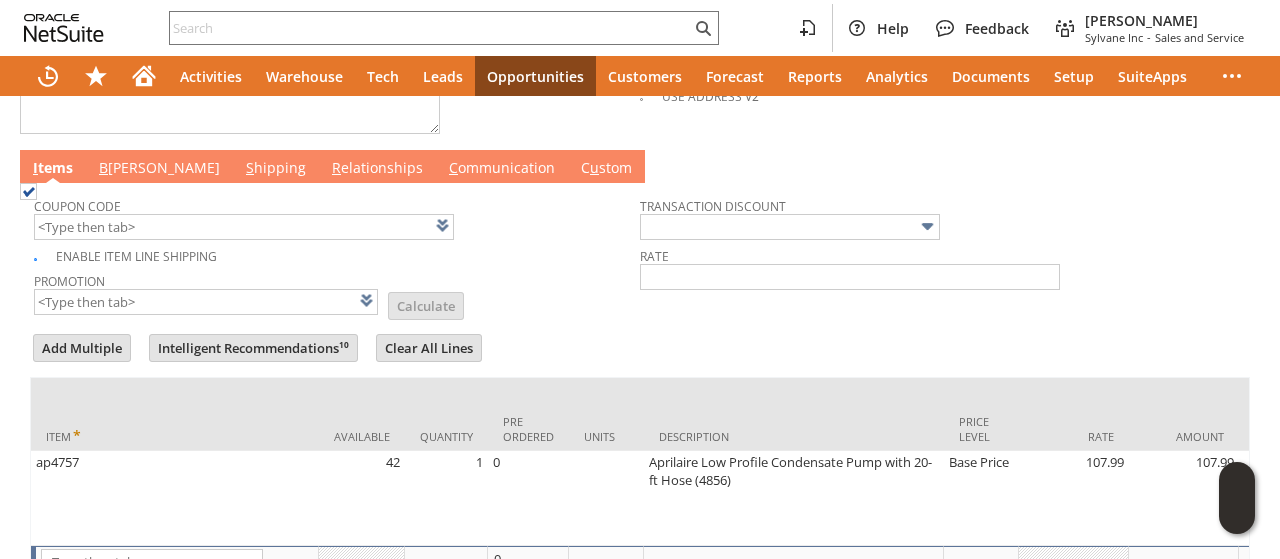 click on "B illing" at bounding box center [159, 166] 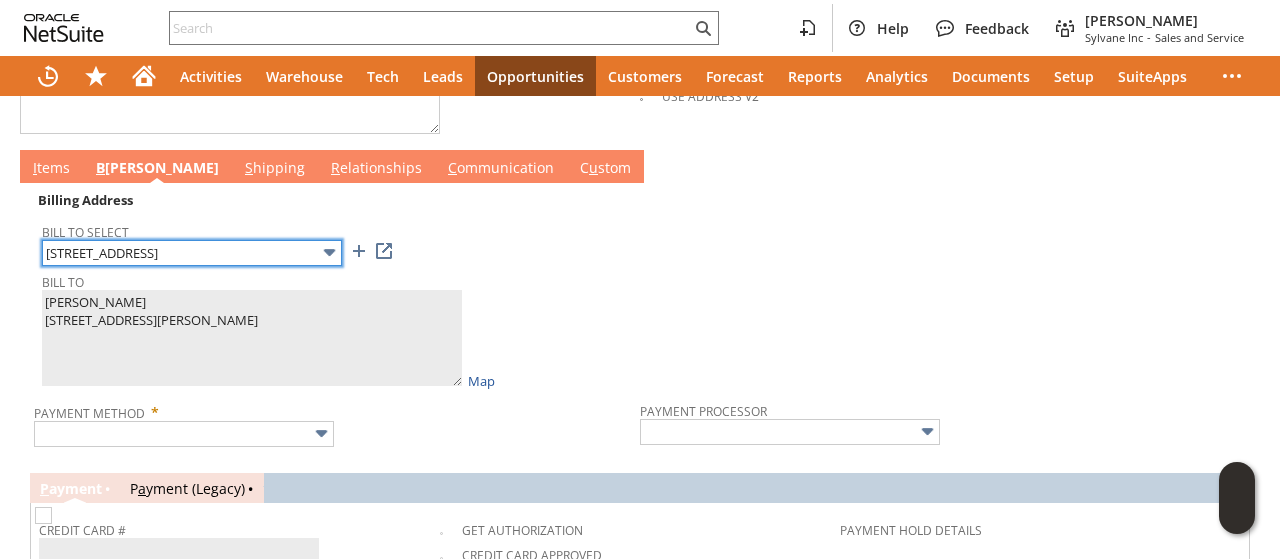 click on "5916 Everets Rd" at bounding box center (192, 253) 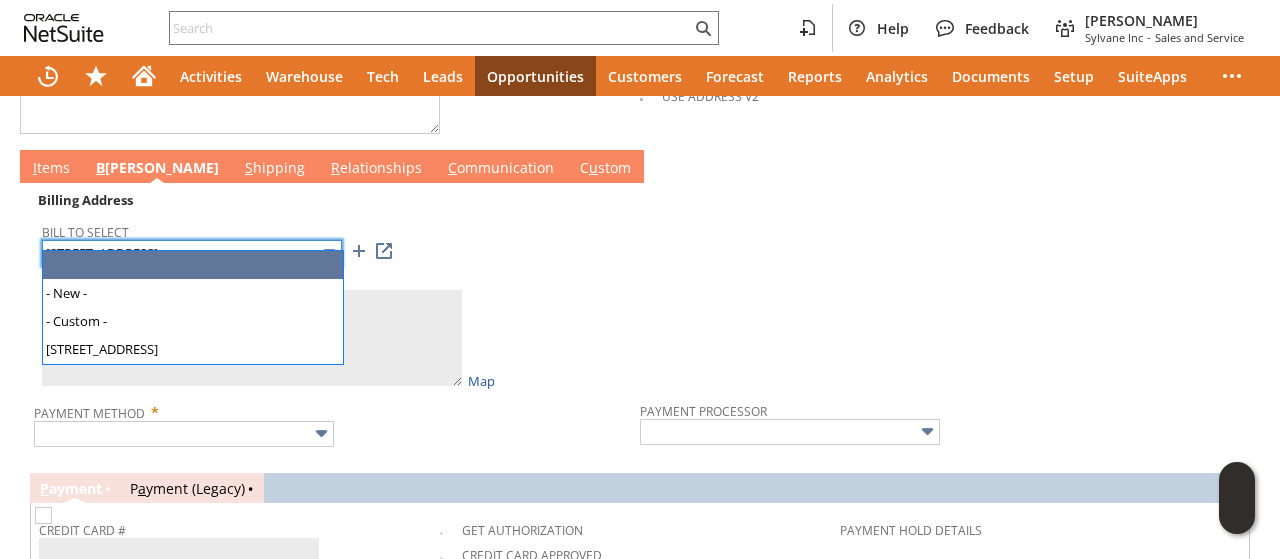 type 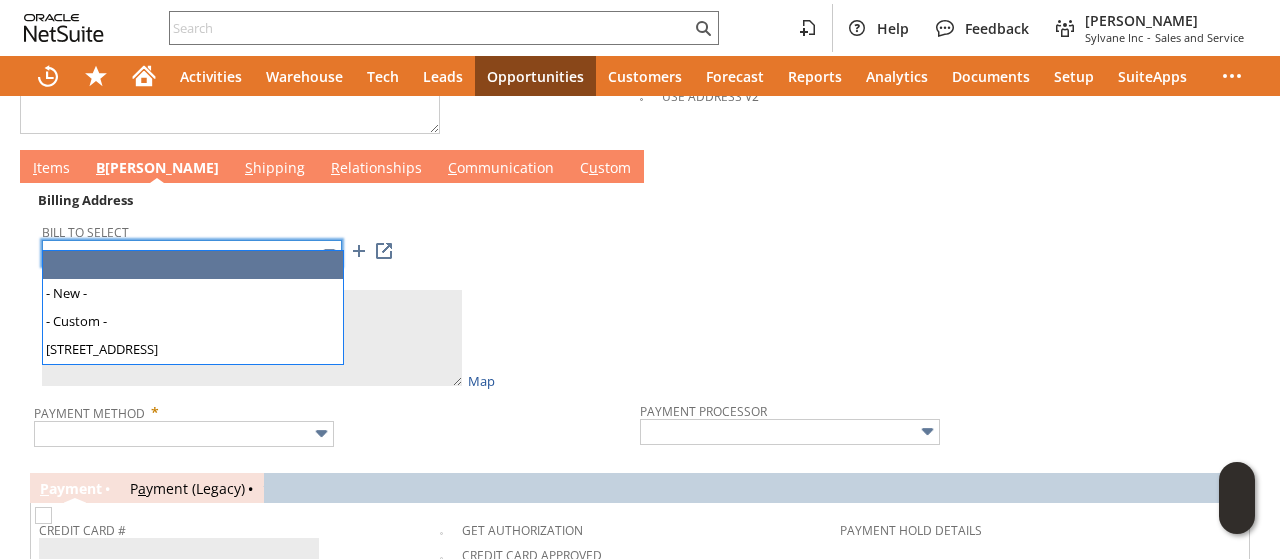 click at bounding box center (192, 253) 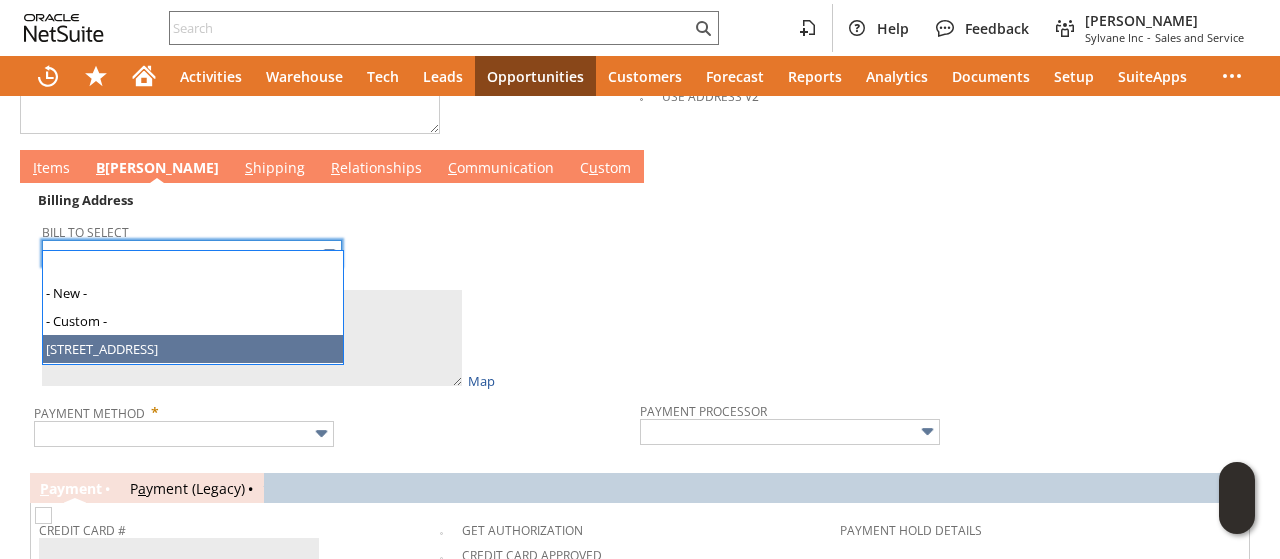 type on "5916 Everets Rd" 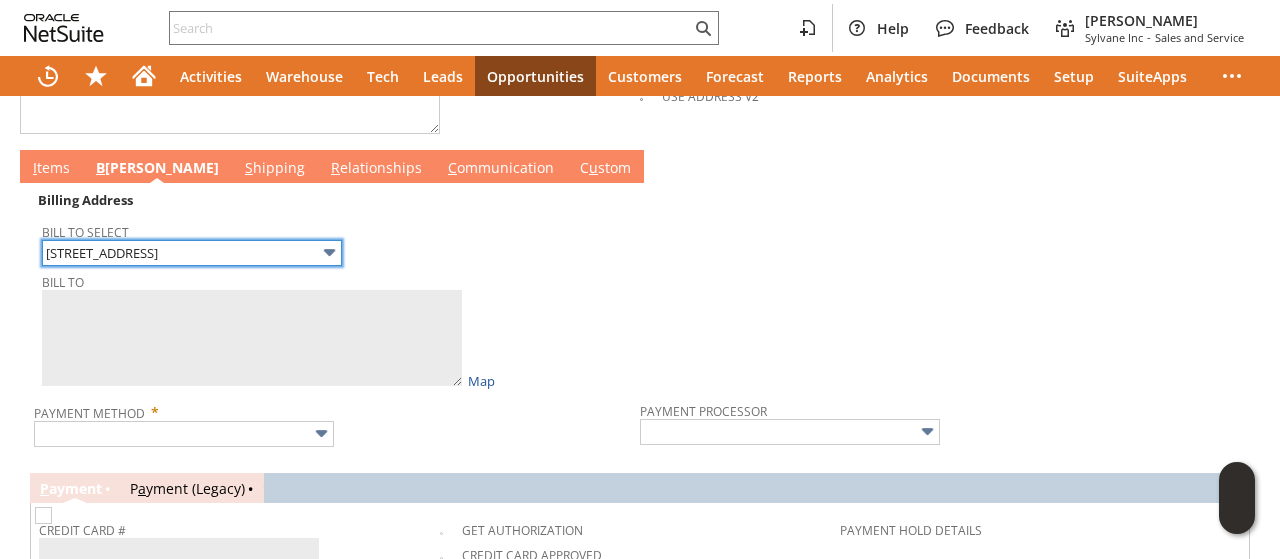 type on "Douglas W McConnell
5916 Everets Rd
Suffolk VA 23434
United States" 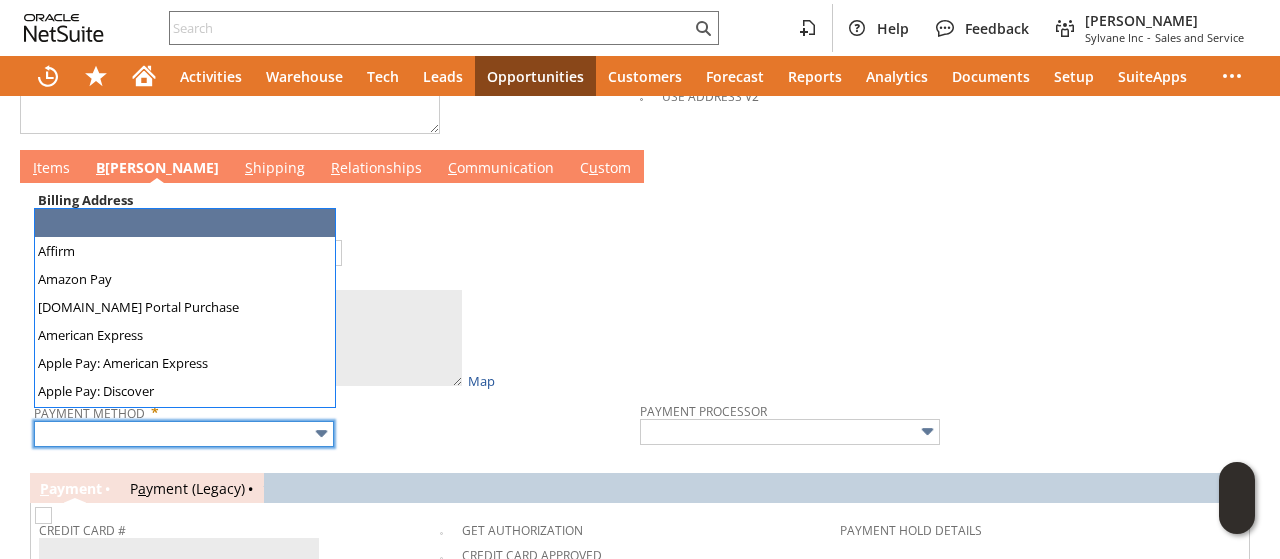 click at bounding box center (184, 434) 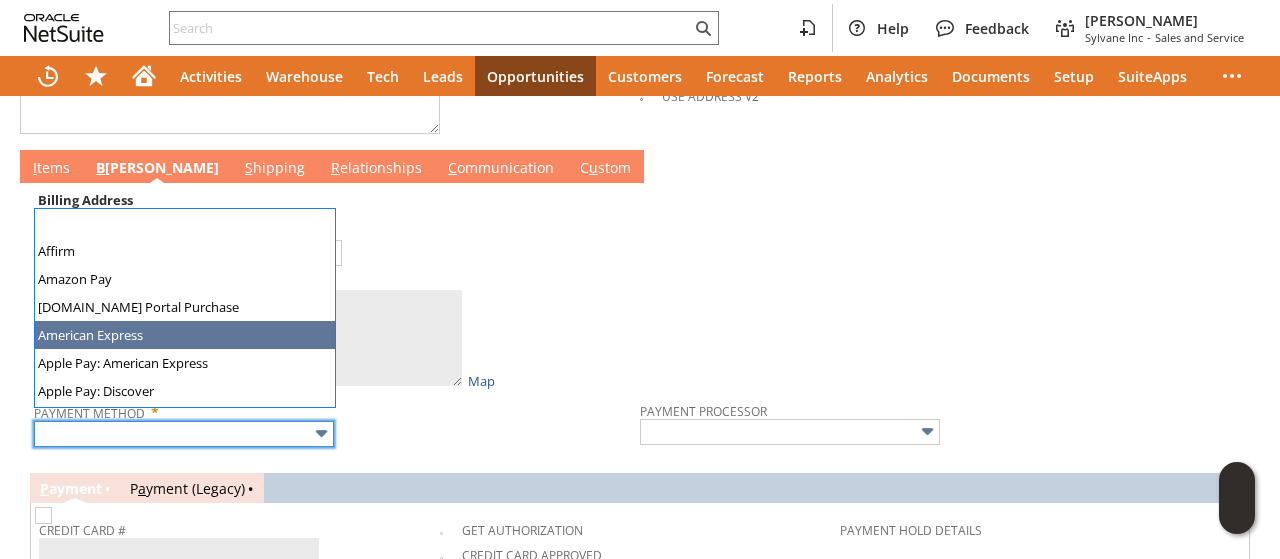 scroll, scrollTop: 558, scrollLeft: 0, axis: vertical 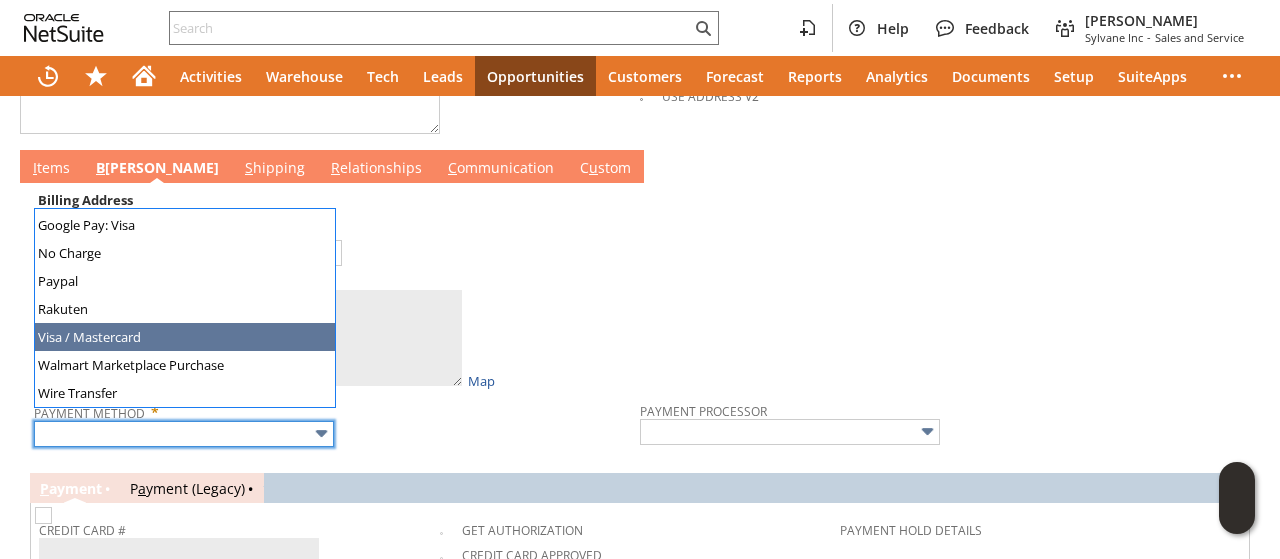 type on "Visa / Mastercard" 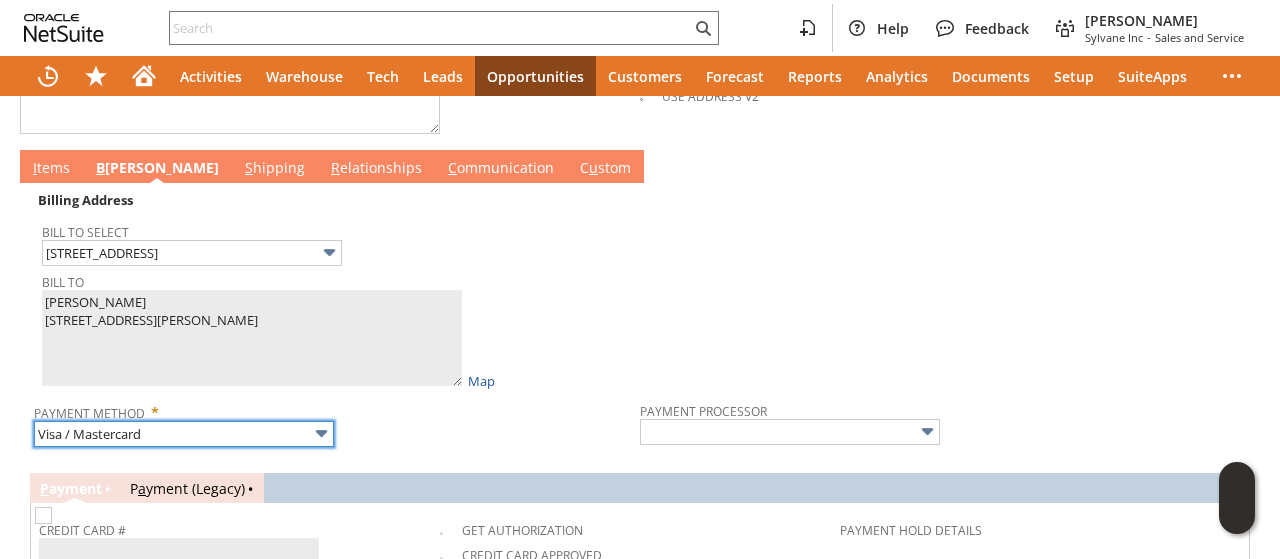 type on "Braintree" 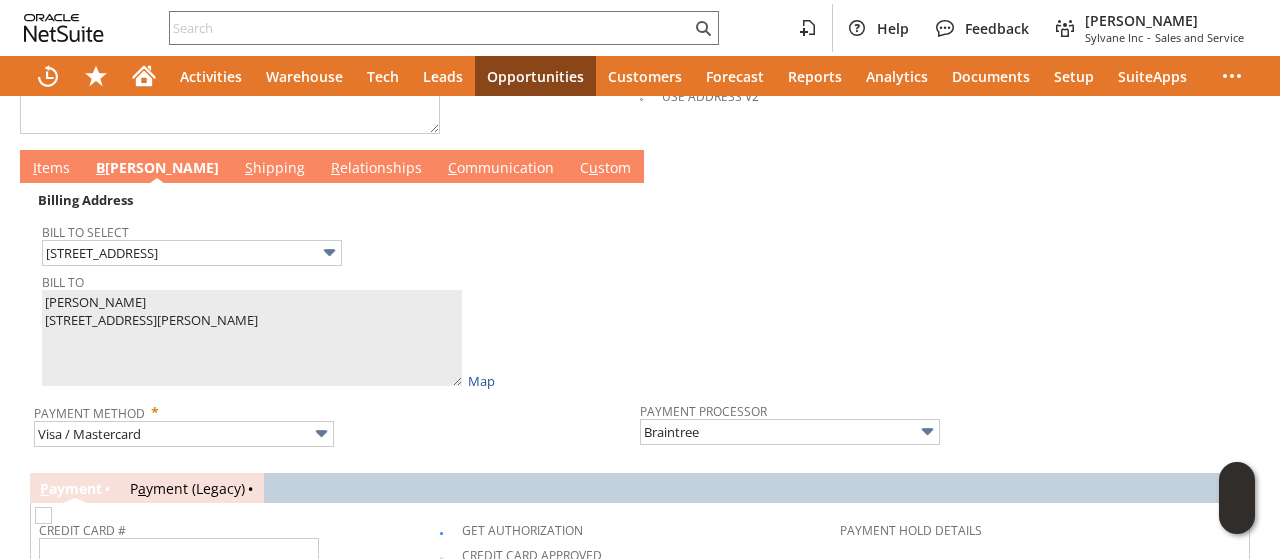 click on "I tems" at bounding box center (51, 169) 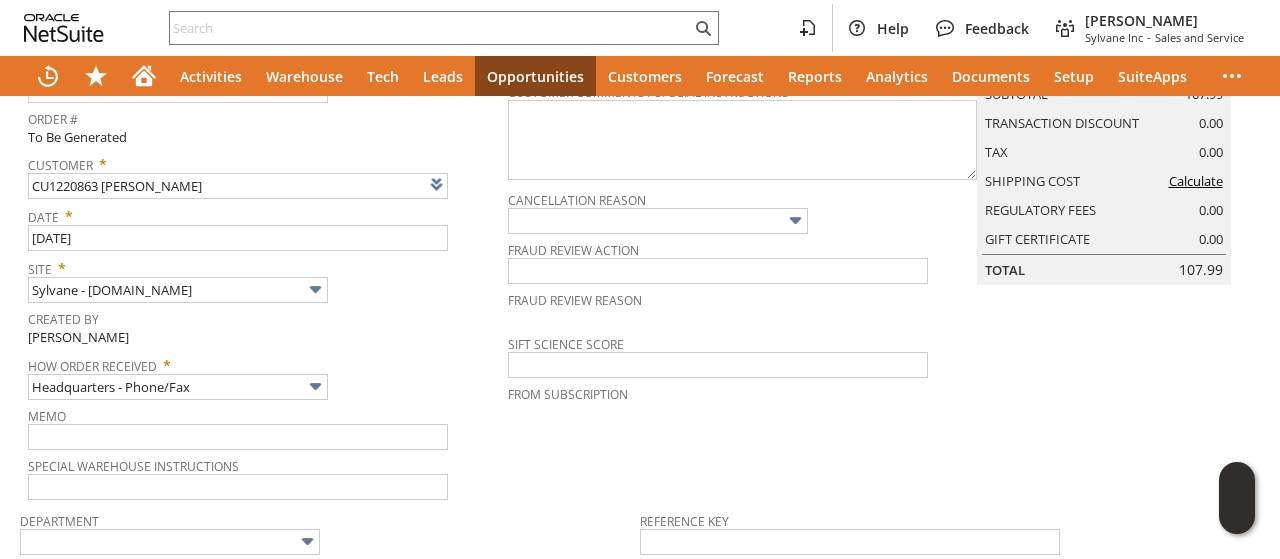 scroll, scrollTop: 0, scrollLeft: 0, axis: both 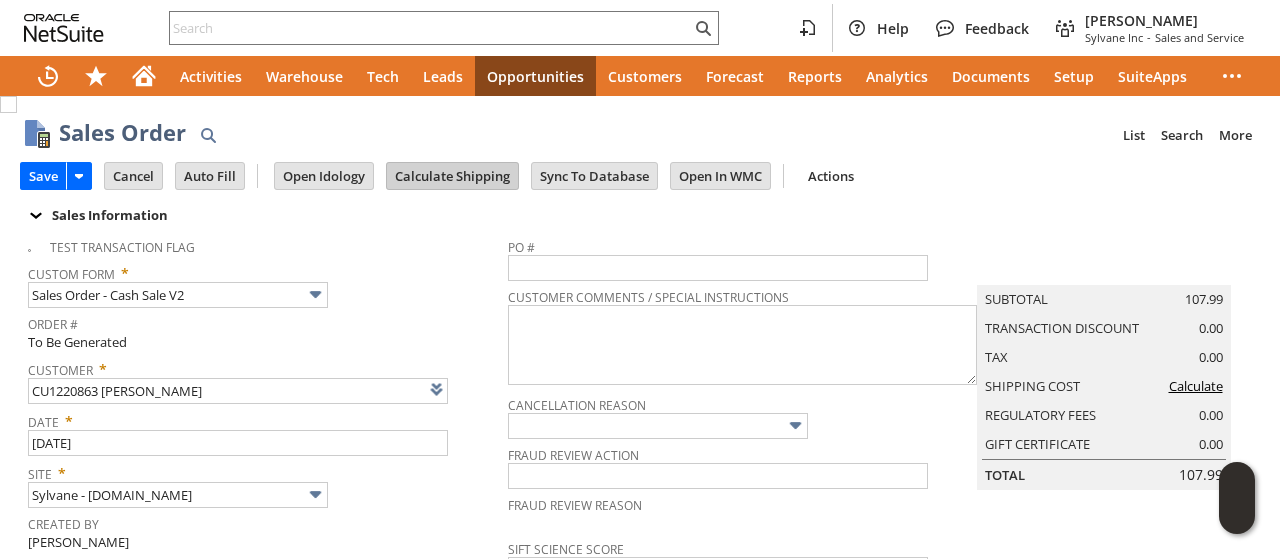click on "Calculate Shipping" at bounding box center (452, 176) 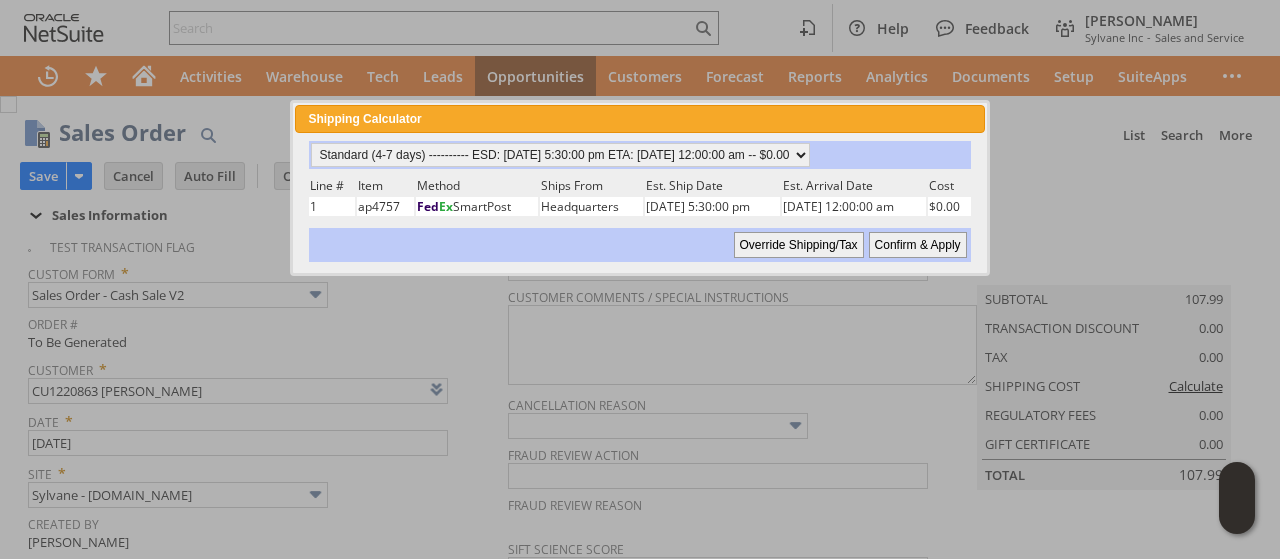 click on "Confirm & Apply" at bounding box center (918, 245) 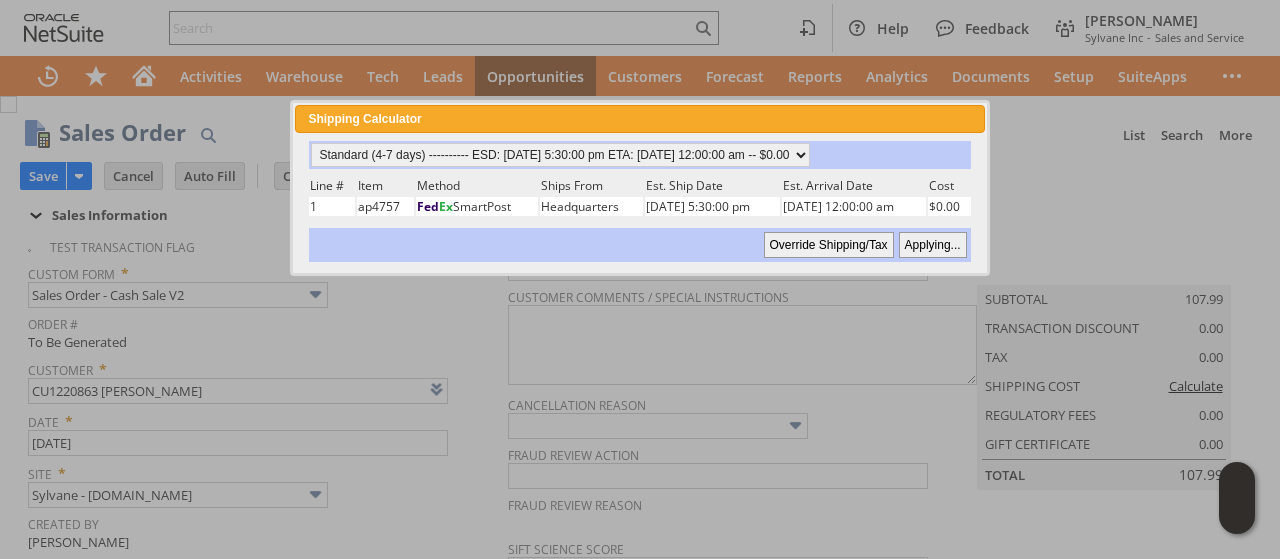type 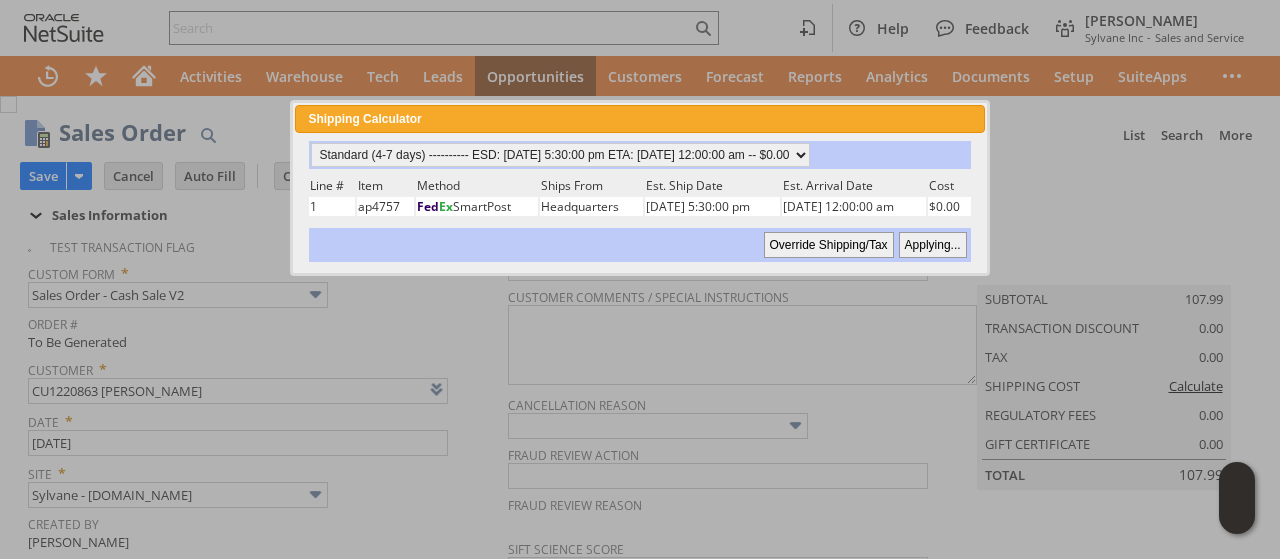 type on "Copy Previous" 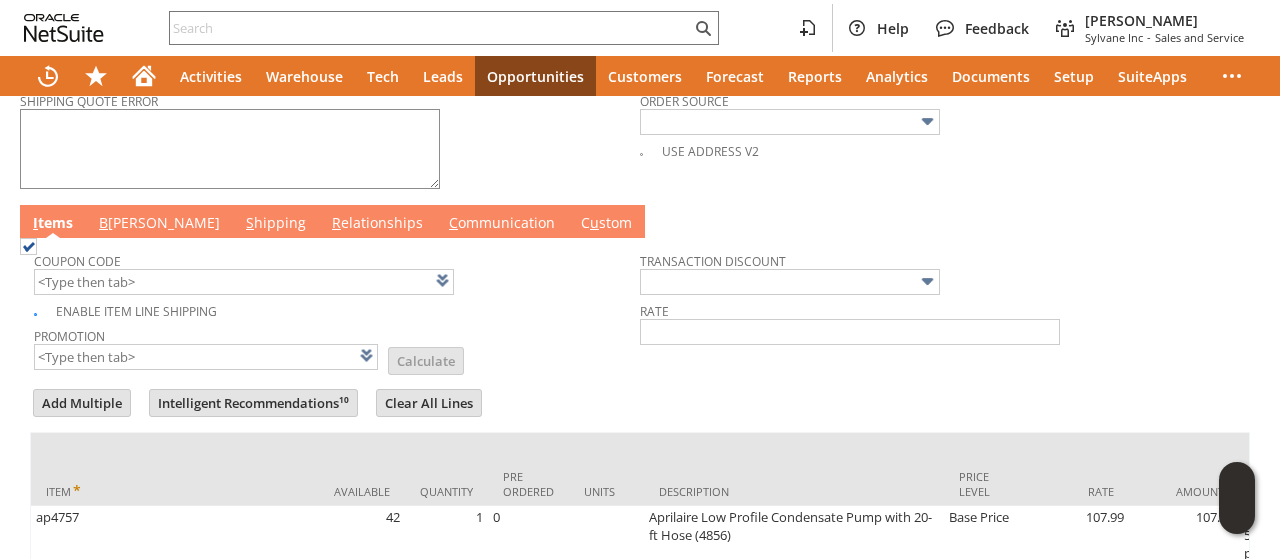 scroll, scrollTop: 832, scrollLeft: 0, axis: vertical 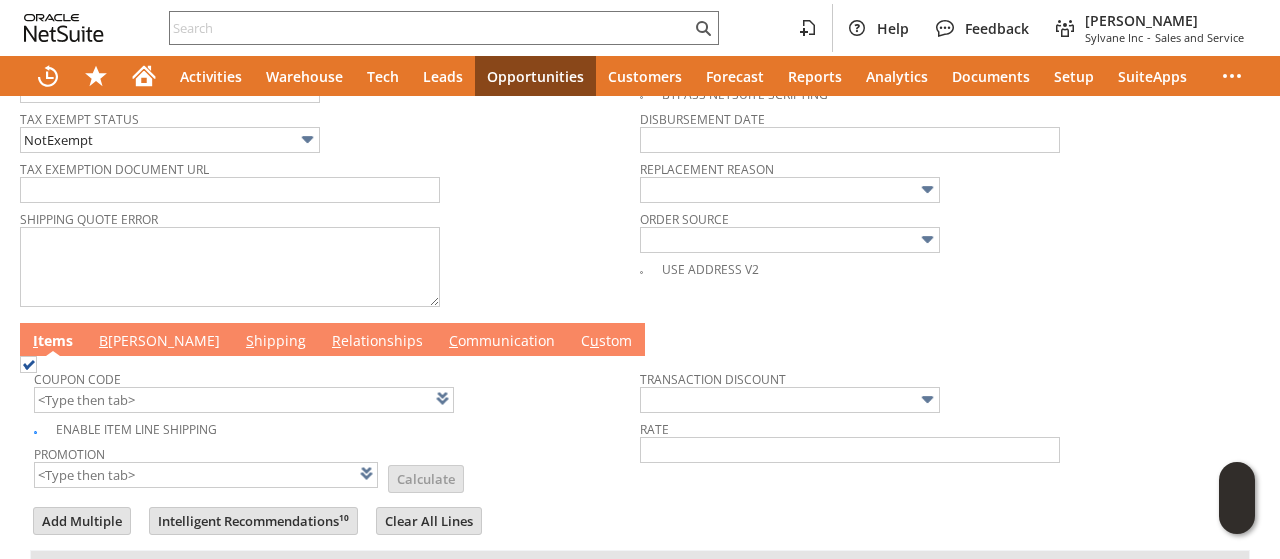 click on "B illing" at bounding box center [159, 342] 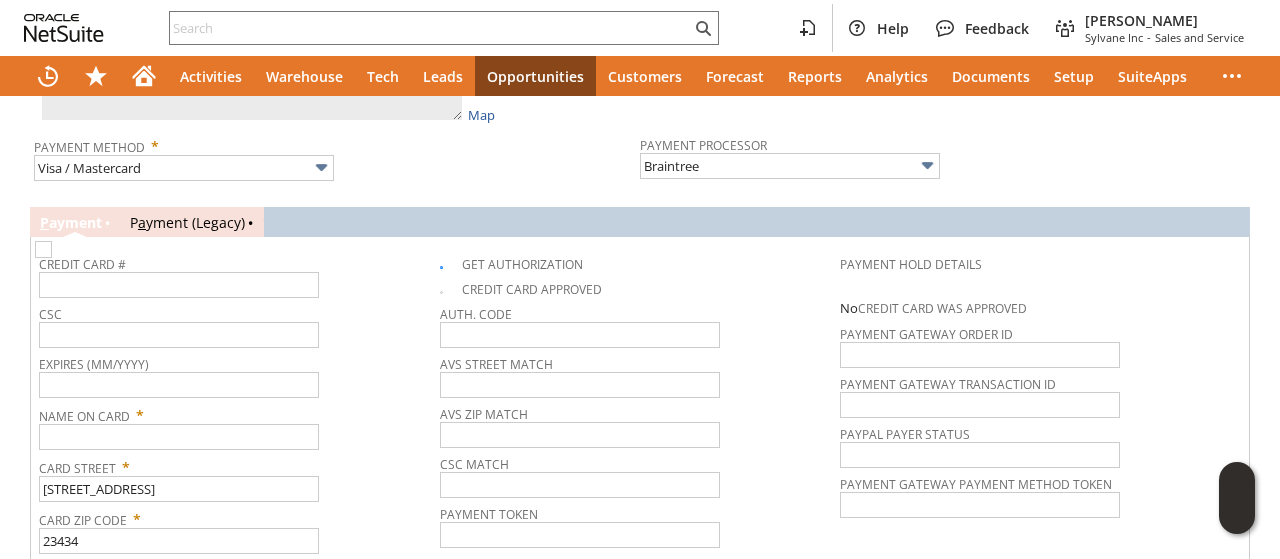 scroll, scrollTop: 1332, scrollLeft: 0, axis: vertical 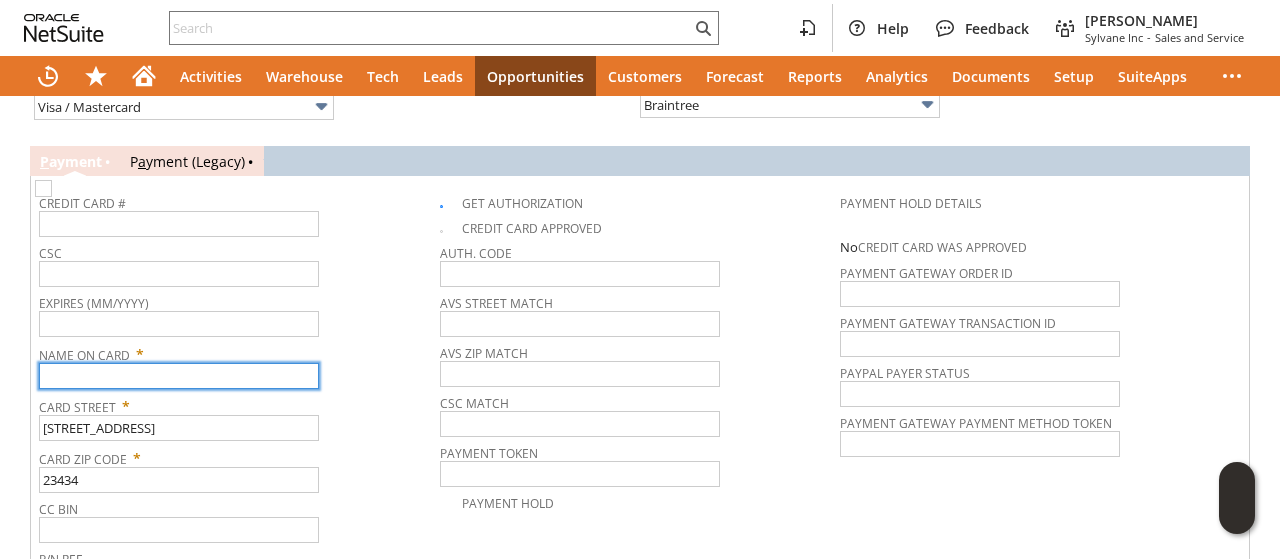 paste on "Douglas W McConnell" 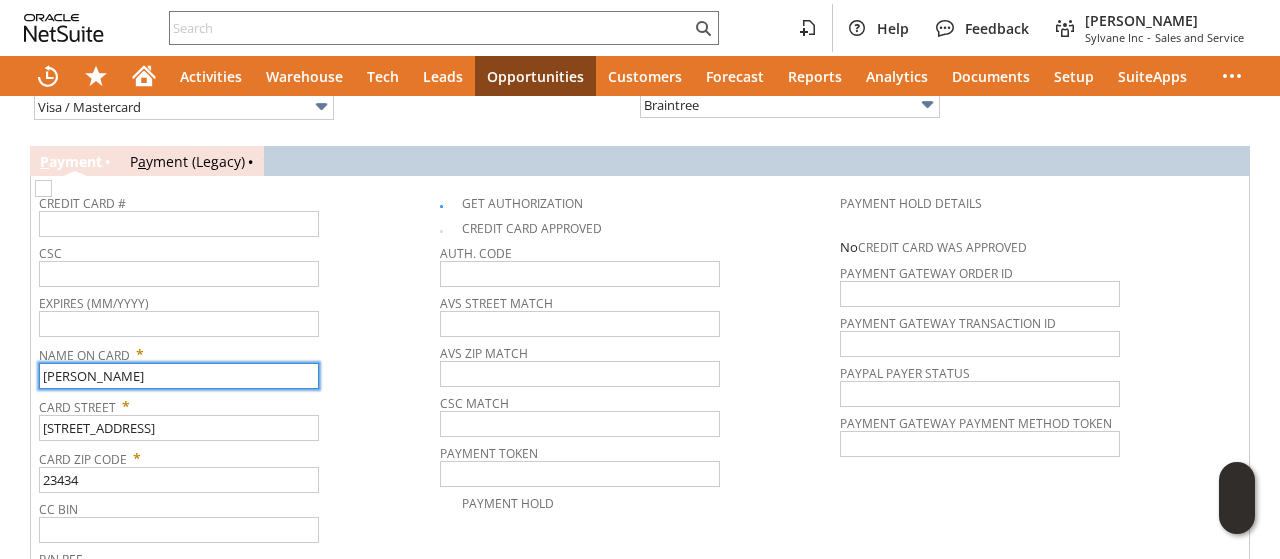 type on "Douglas W McConnell" 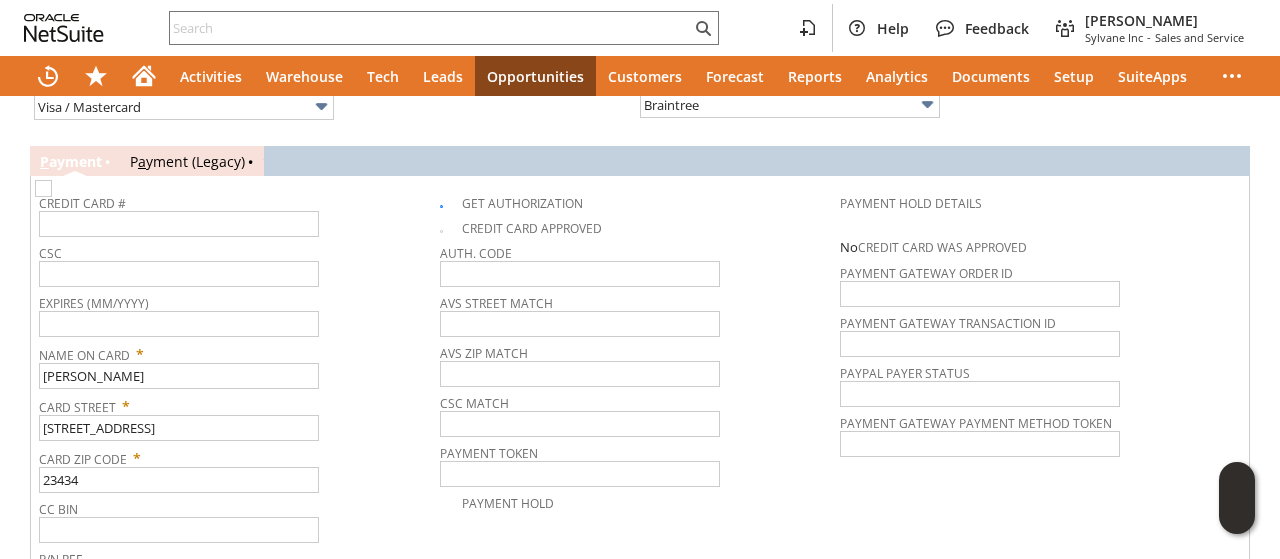 click on "Credit Card #
CSC
Expires (MM/YYYY)
Name On Card
*
Douglas W McConnell
Card Street
*
5916 Everets Rd
Card Zip Code
*
23434
CC Bin
P/N Ref.
Get Authorization
Credit Card Approved
Auth. Code
AVS Street Match
AVS ZIP Match
CSC Match
Payment Token
Payment Hold" at bounding box center [640, 389] 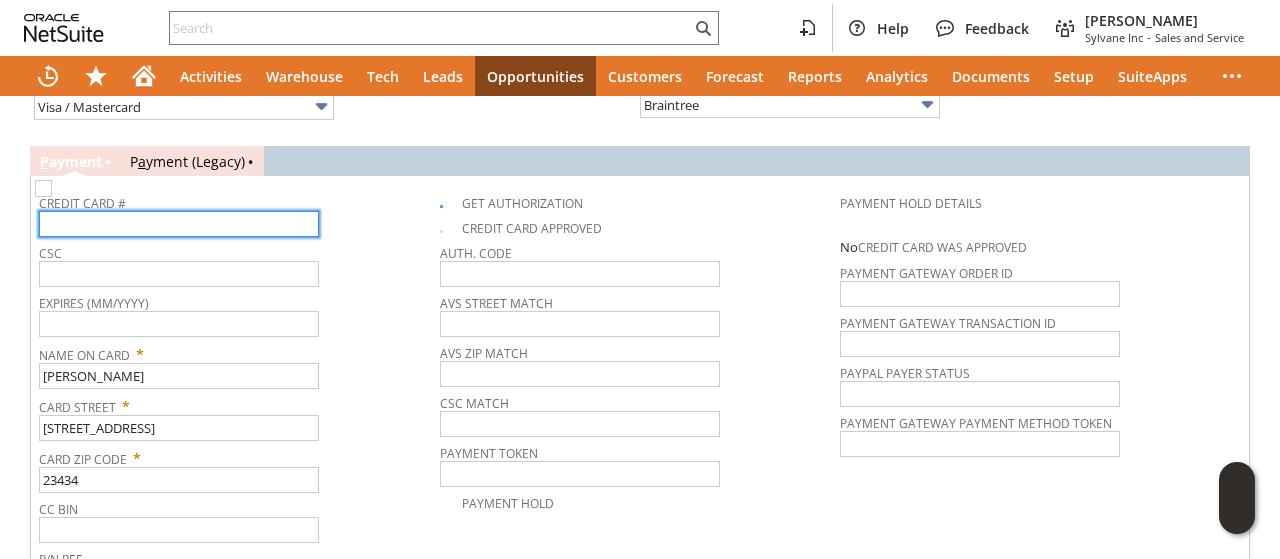 click at bounding box center (179, 224) 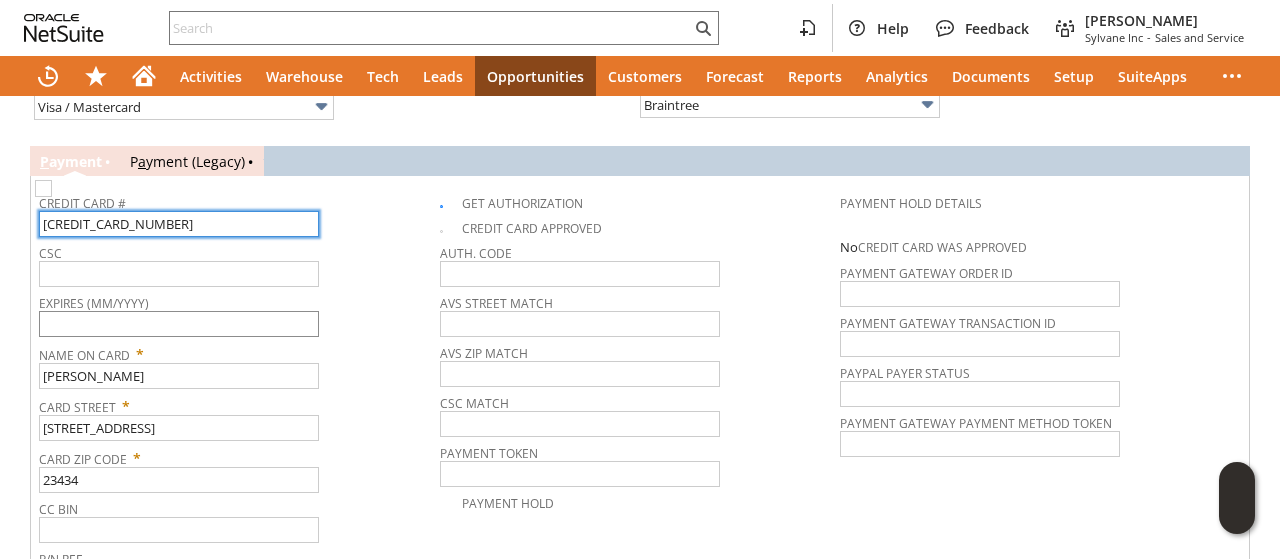 type on "4147181765384734" 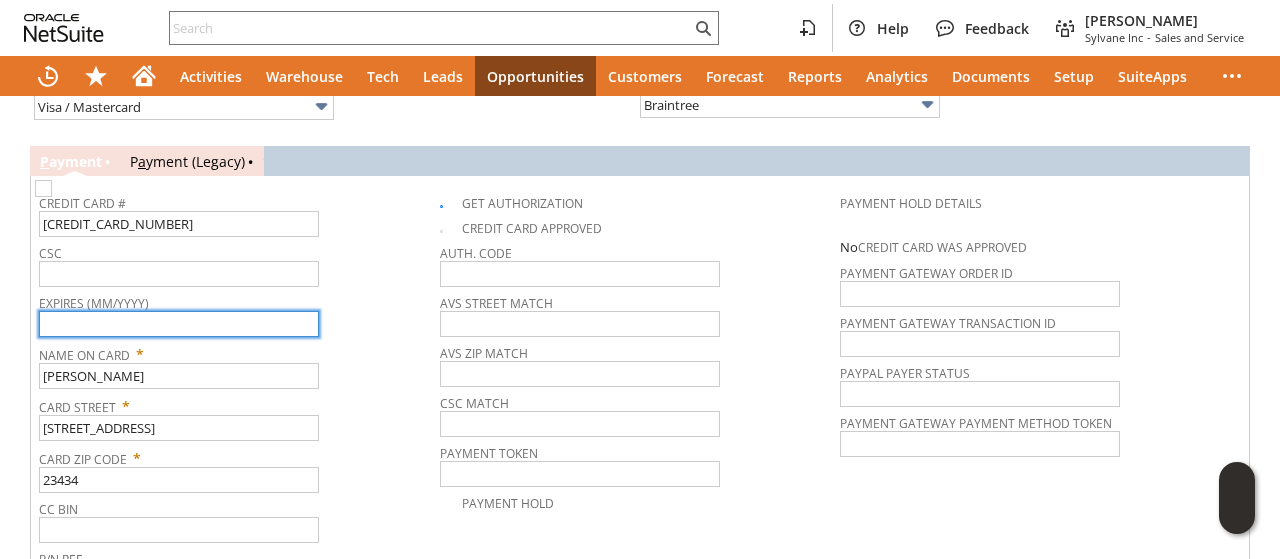 click at bounding box center [179, 324] 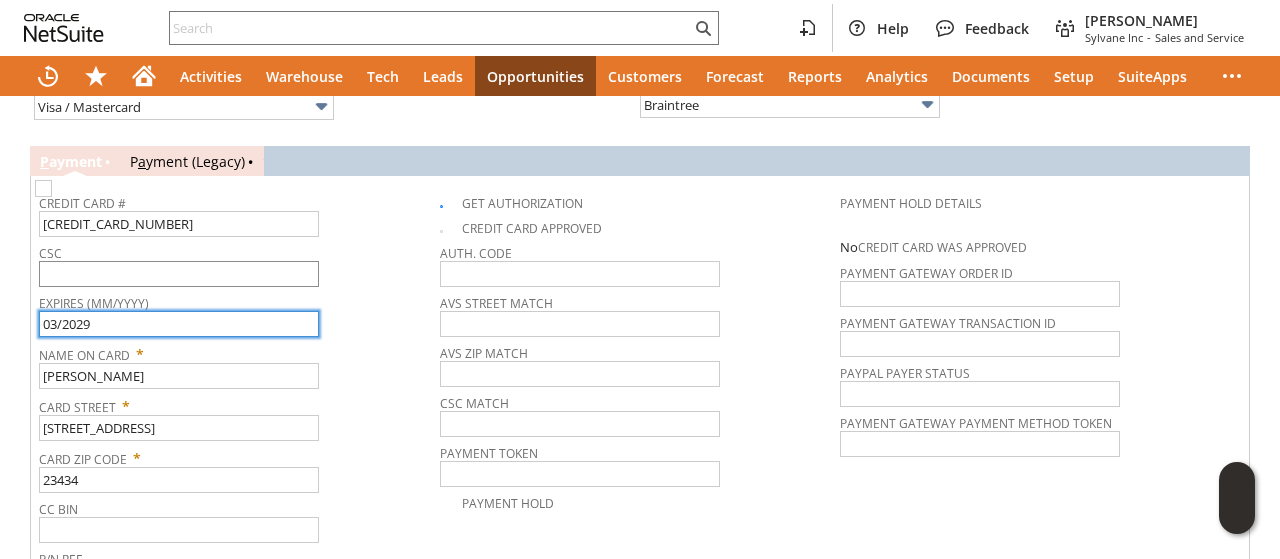 type on "03/2029" 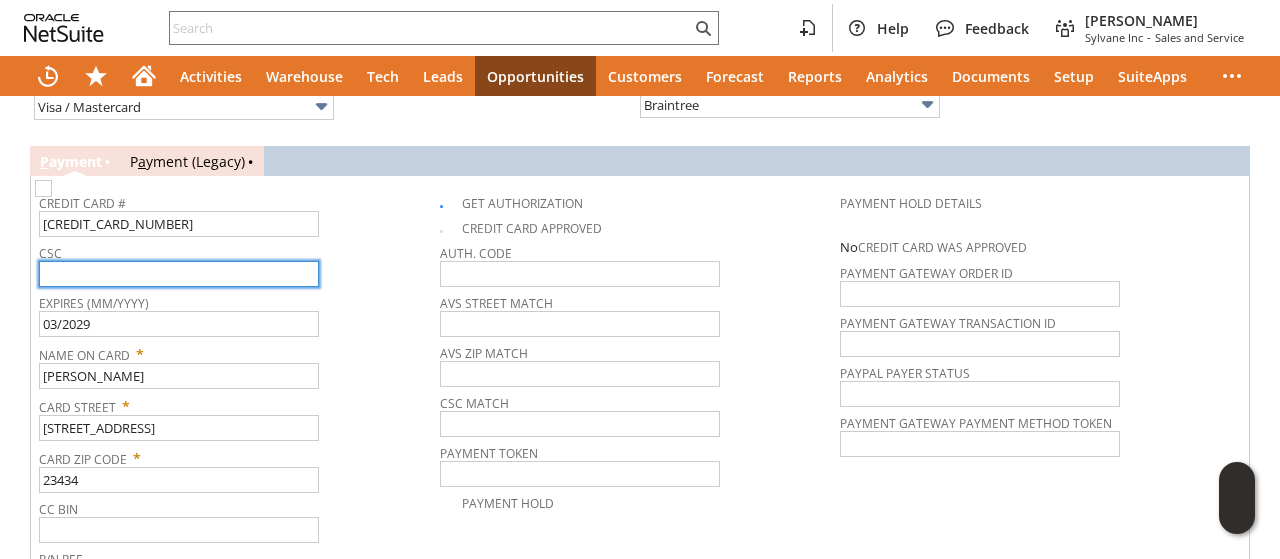 click at bounding box center (179, 274) 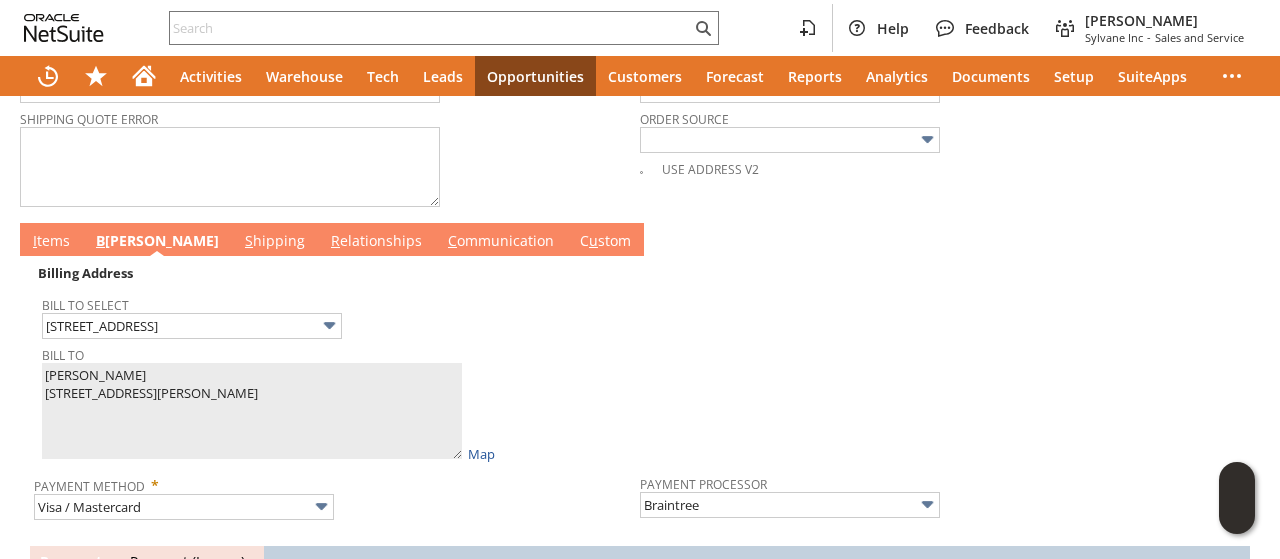 type on "292" 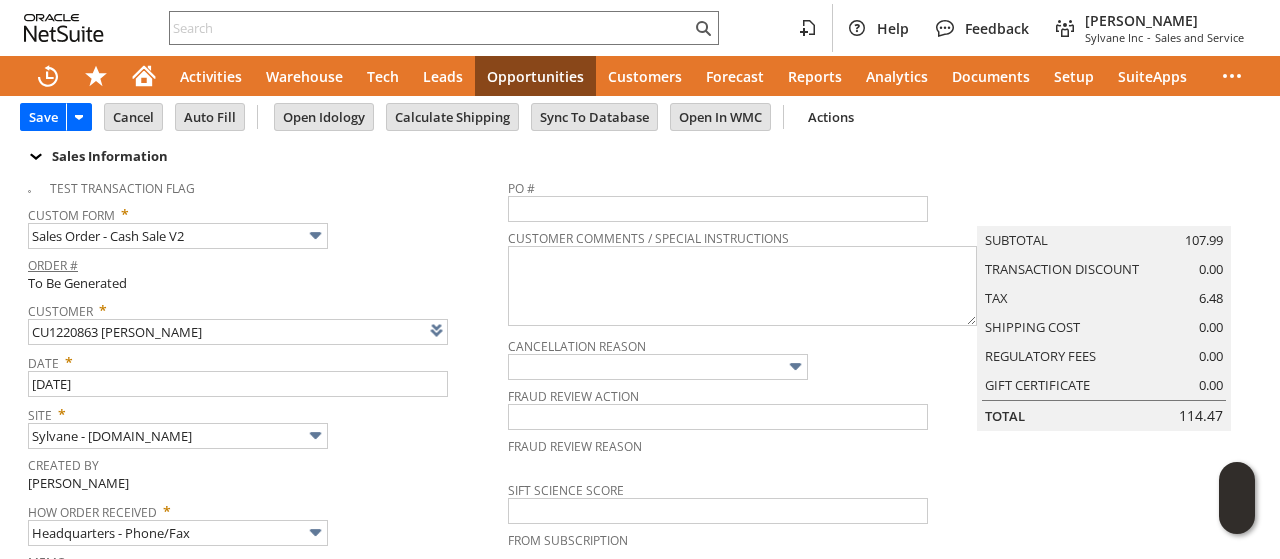 scroll, scrollTop: 0, scrollLeft: 0, axis: both 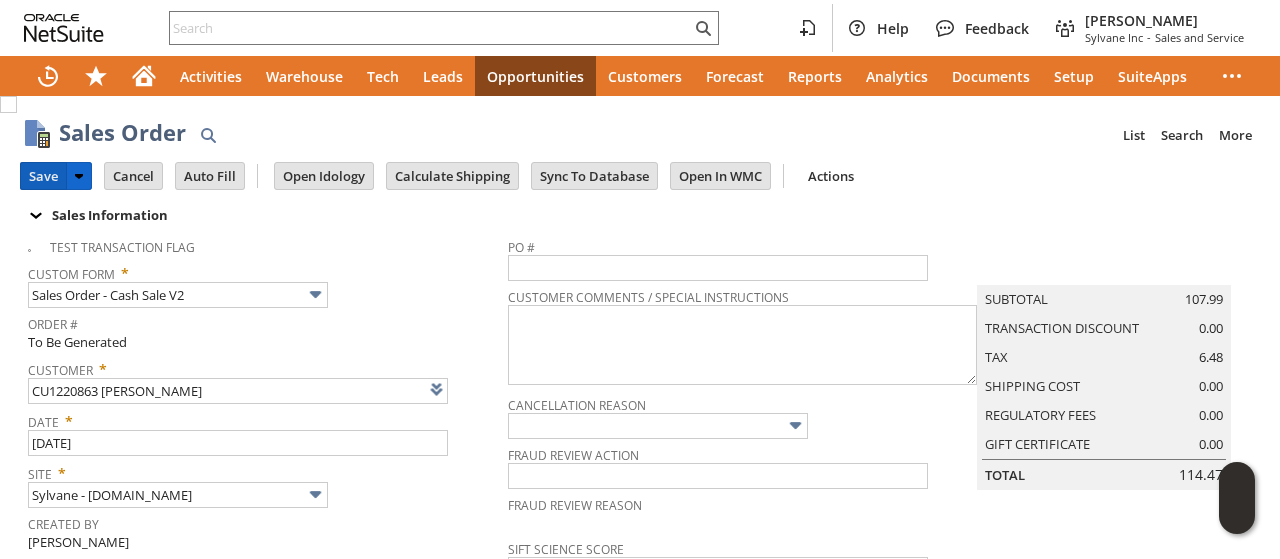 click on "Save" at bounding box center (43, 176) 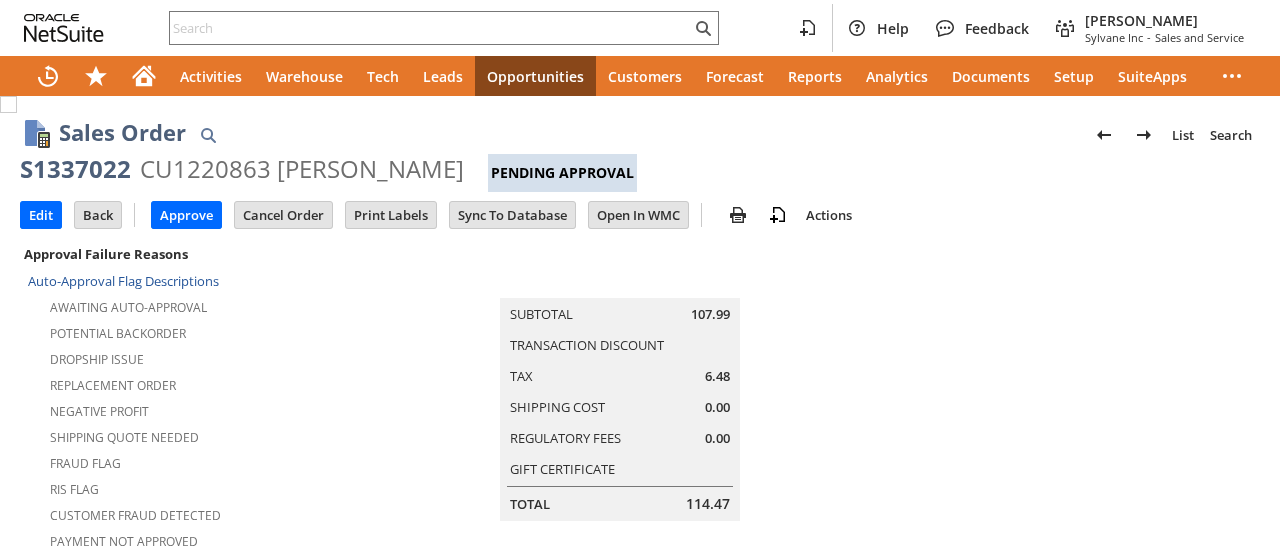 scroll, scrollTop: 0, scrollLeft: 0, axis: both 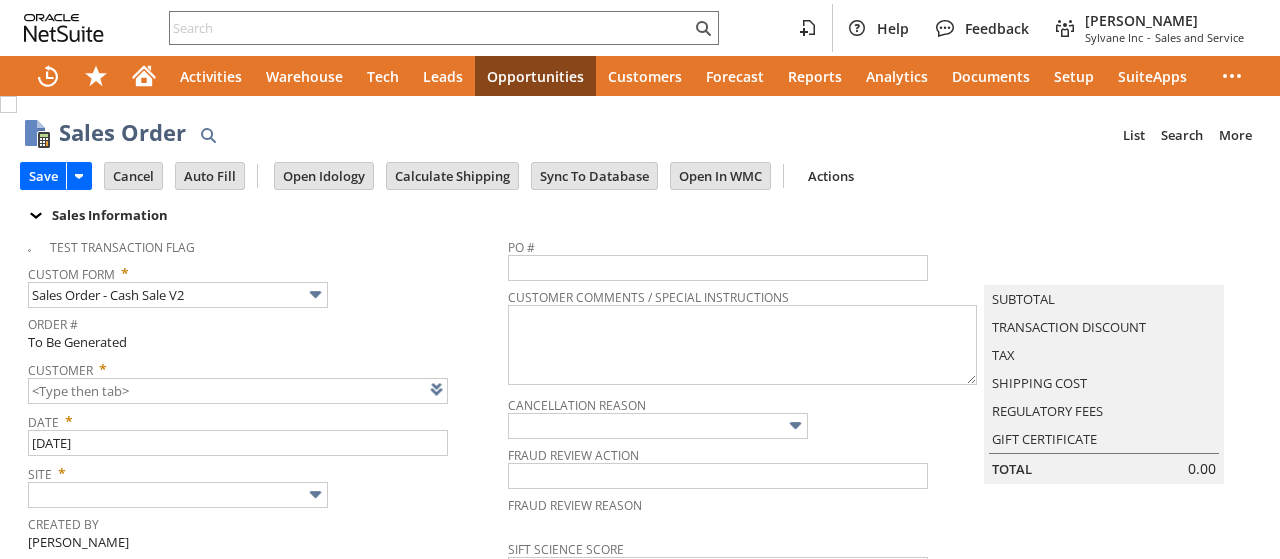 type on "Intelligent Recommendations ⁰" 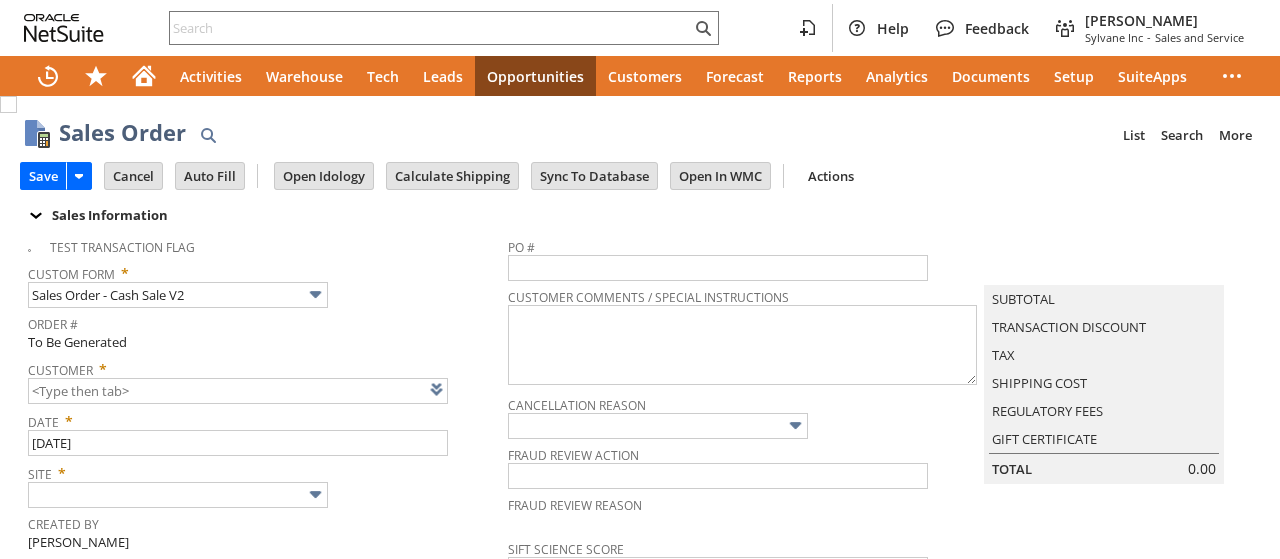 type on "Add" 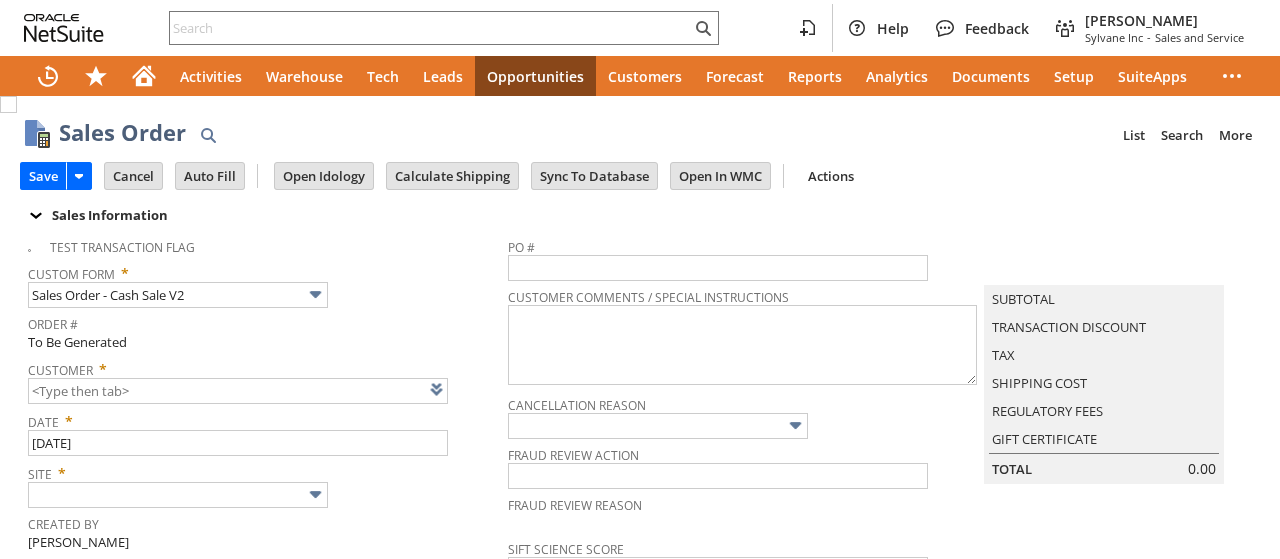 type on "Copy Previous" 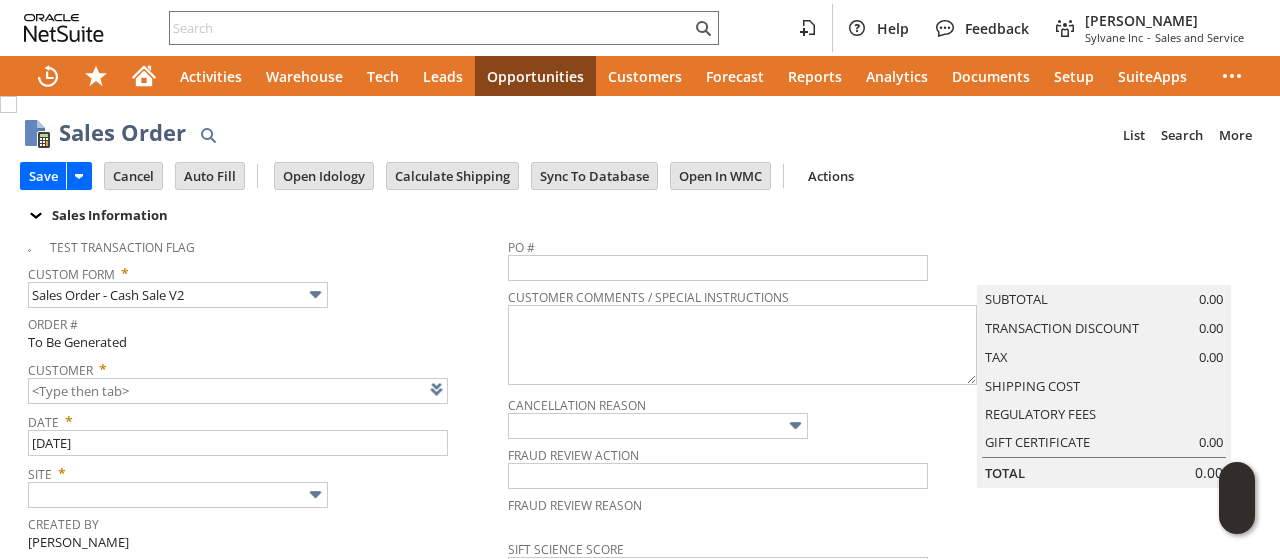 type on "CU1225258 [PERSON_NAME]" 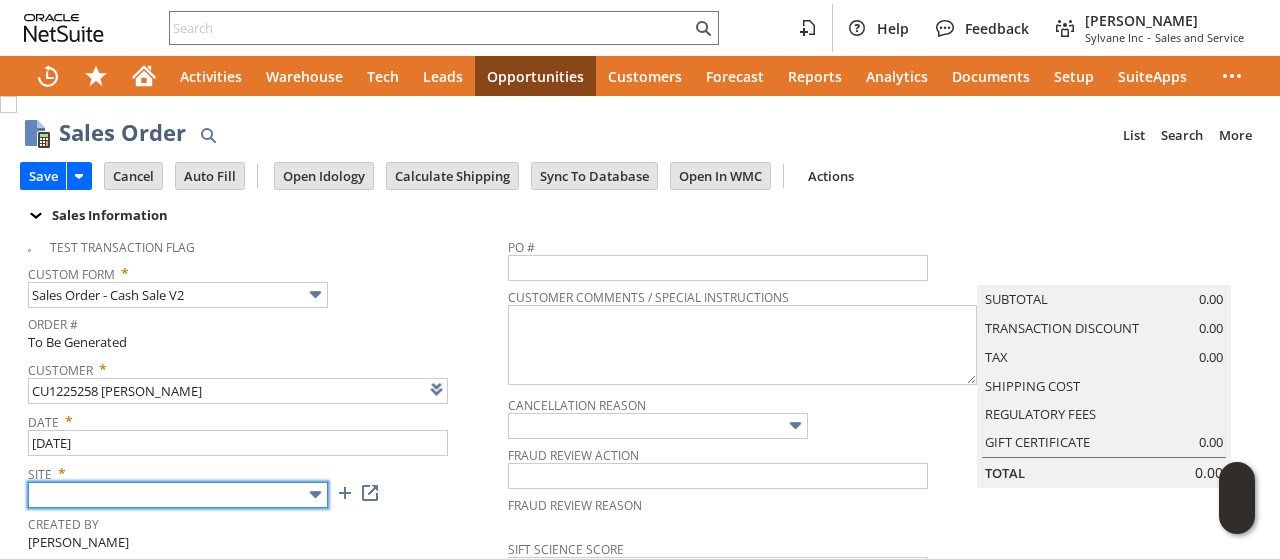 click at bounding box center [178, 495] 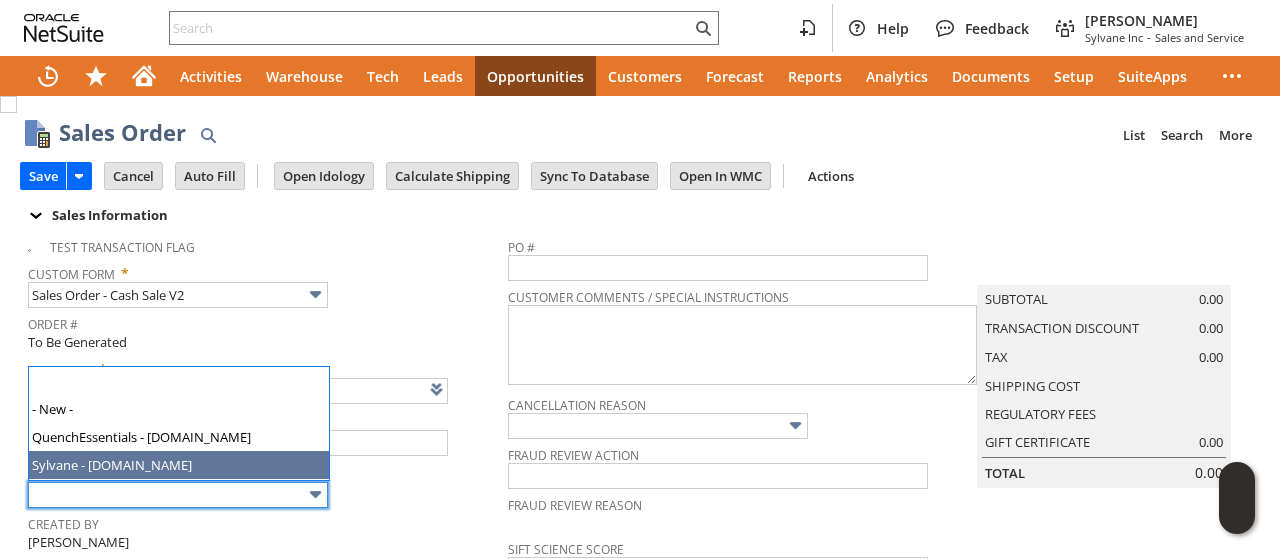 type on "Sylvane - [DOMAIN_NAME]" 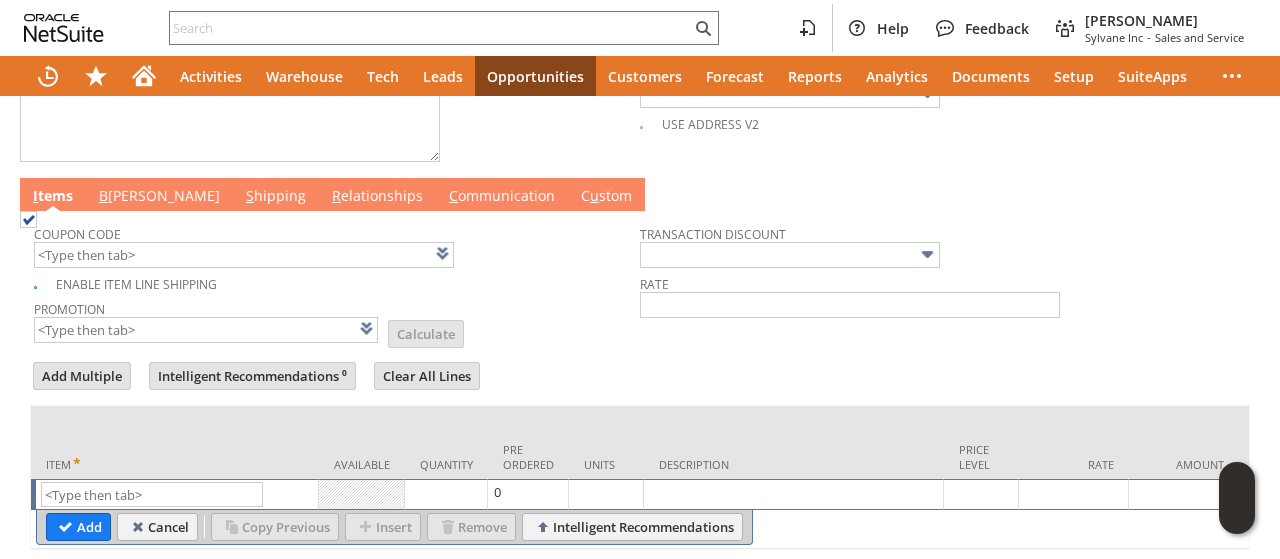 scroll, scrollTop: 1038, scrollLeft: 0, axis: vertical 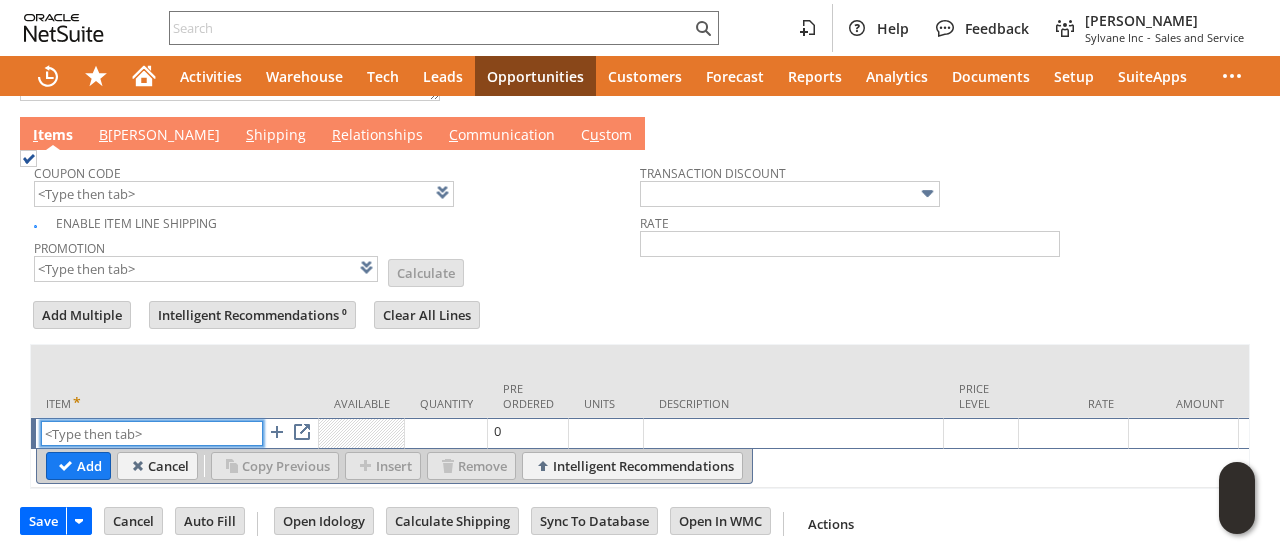 paste on "in10956" 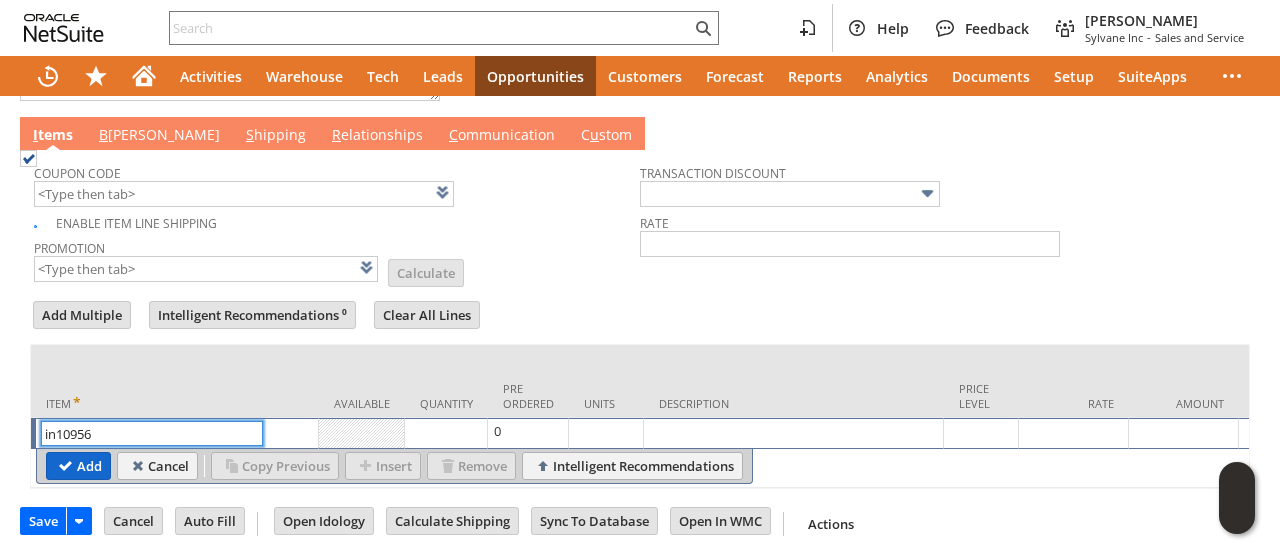 type on "in10956" 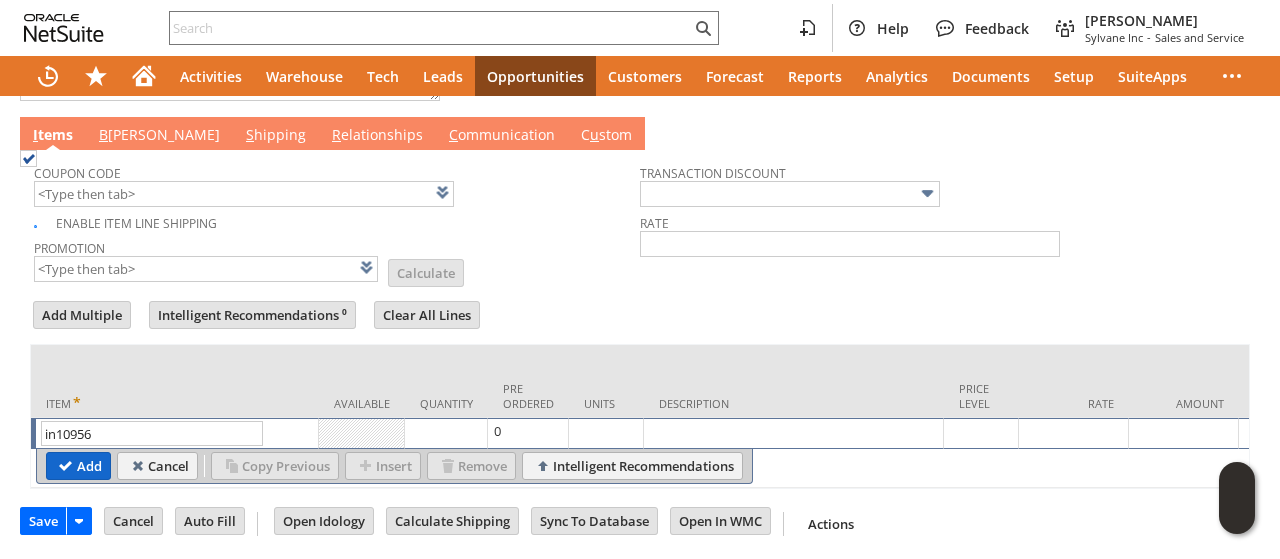 click on "Add" at bounding box center [78, 466] 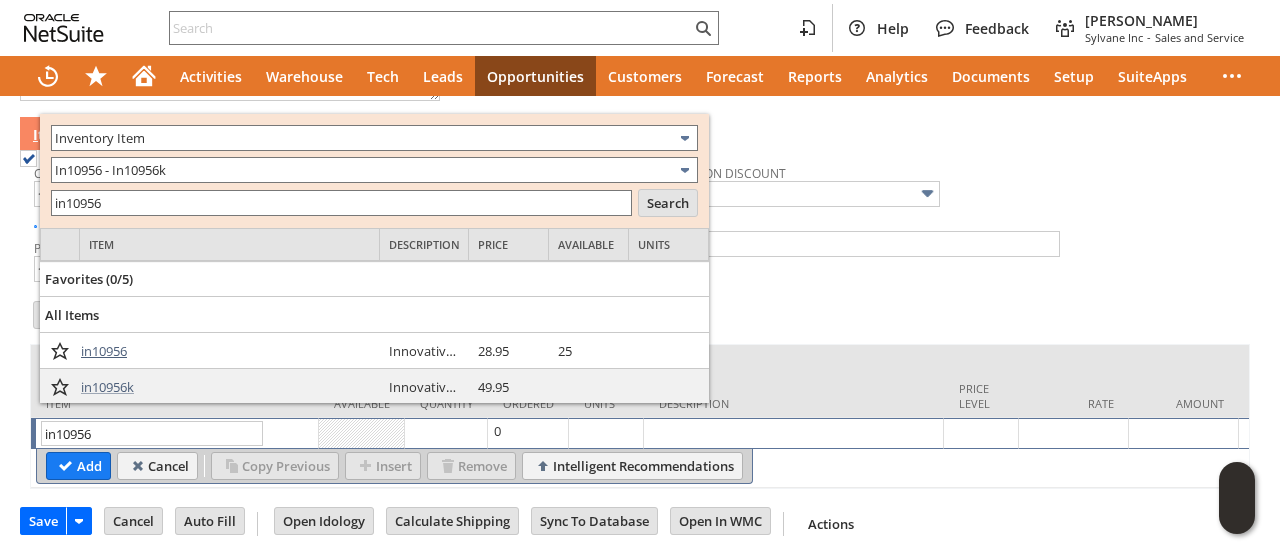 click on "in10956" at bounding box center (104, 351) 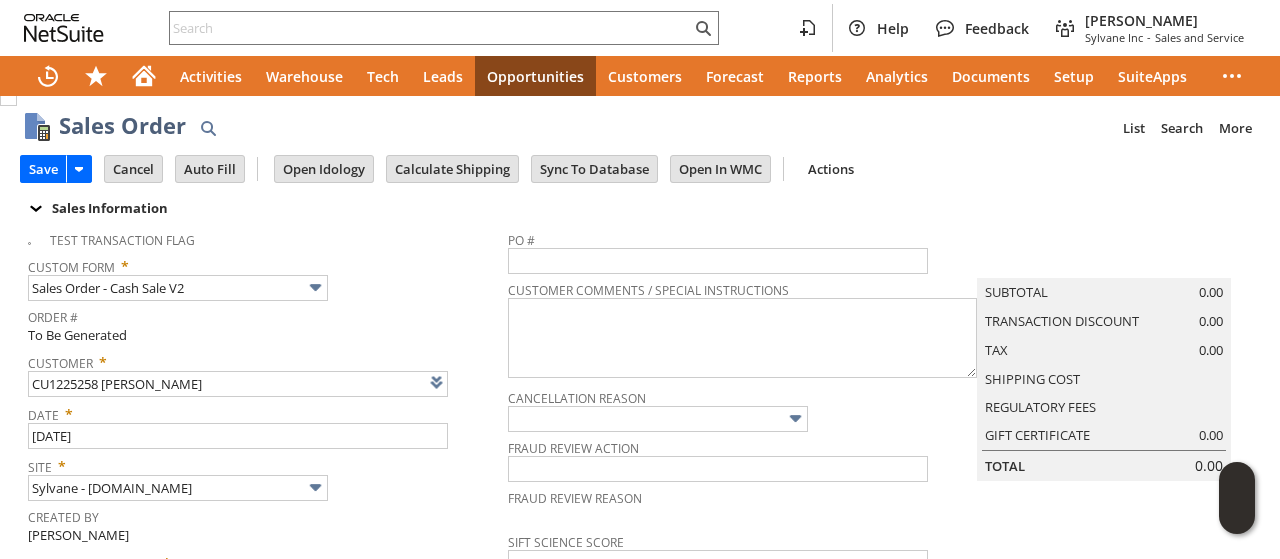 scroll, scrollTop: 0, scrollLeft: 0, axis: both 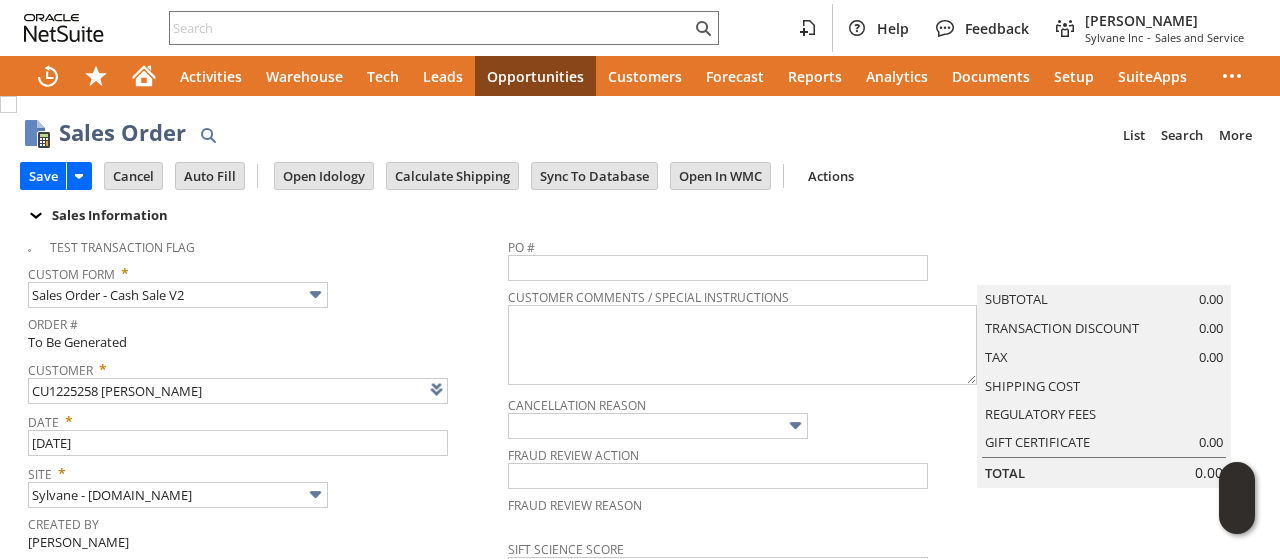 drag, startPoint x: 453, startPoint y: 174, endPoint x: 226, endPoint y: 359, distance: 292.83783 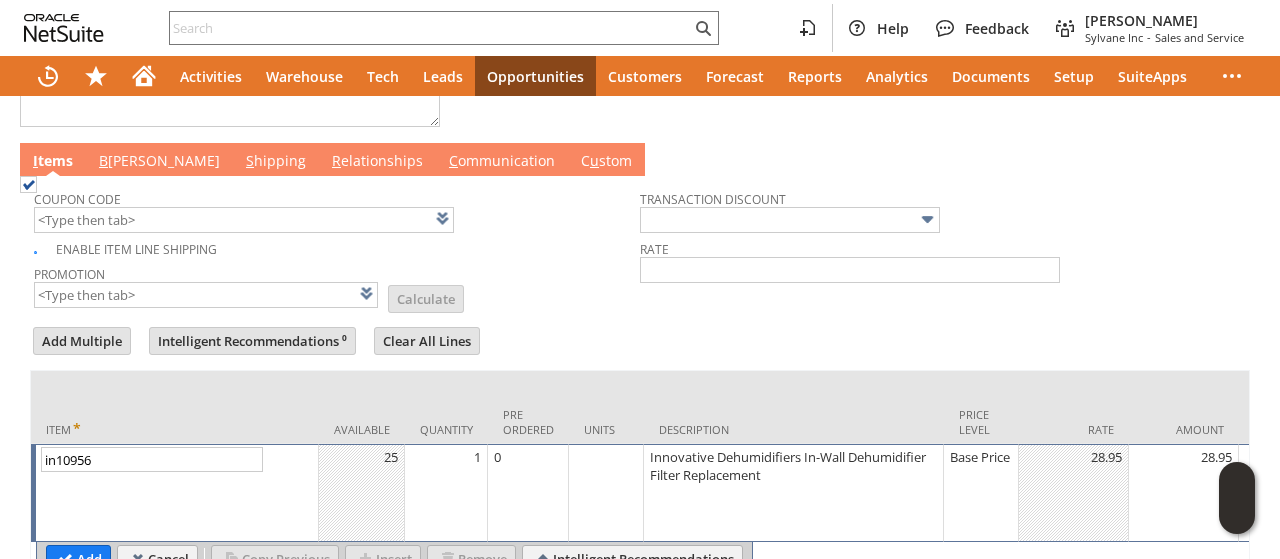 scroll, scrollTop: 1105, scrollLeft: 0, axis: vertical 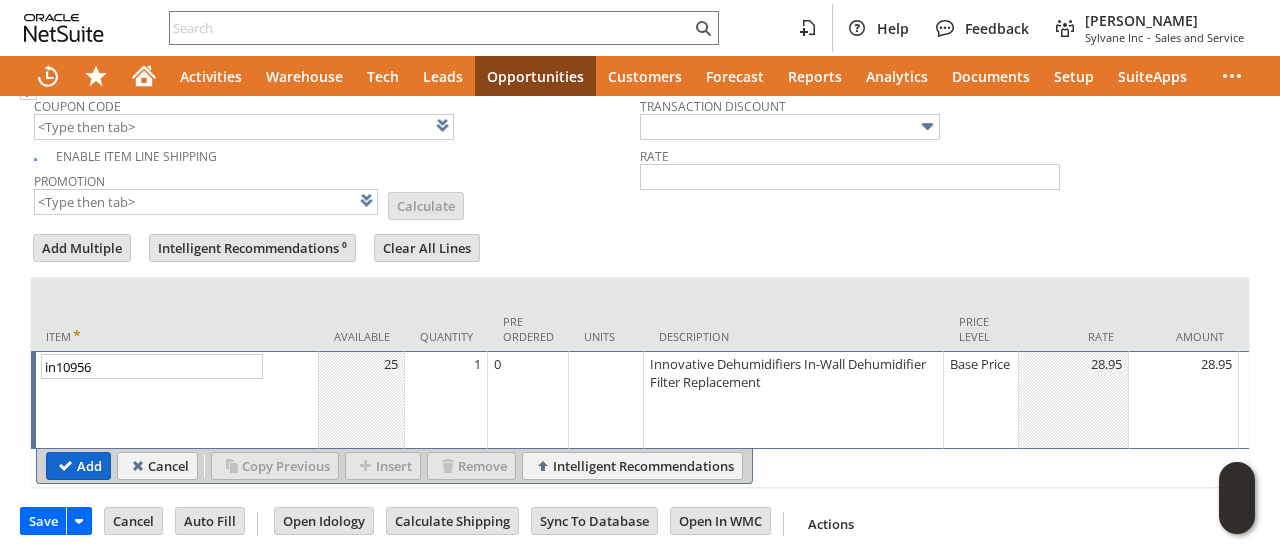 click on "Add" at bounding box center (78, 466) 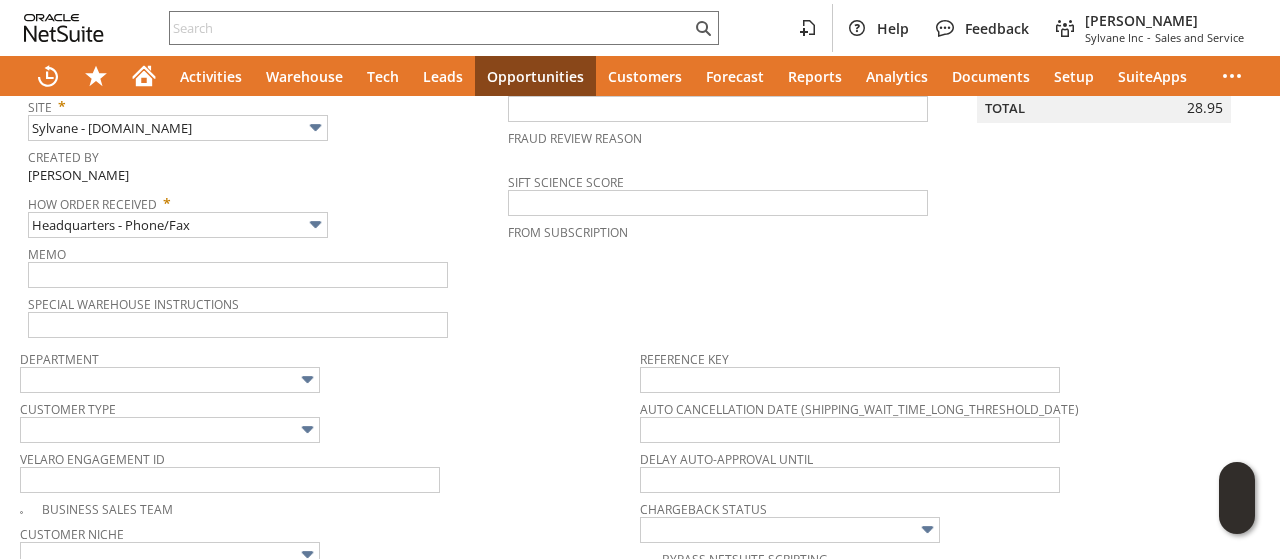 scroll, scrollTop: 0, scrollLeft: 0, axis: both 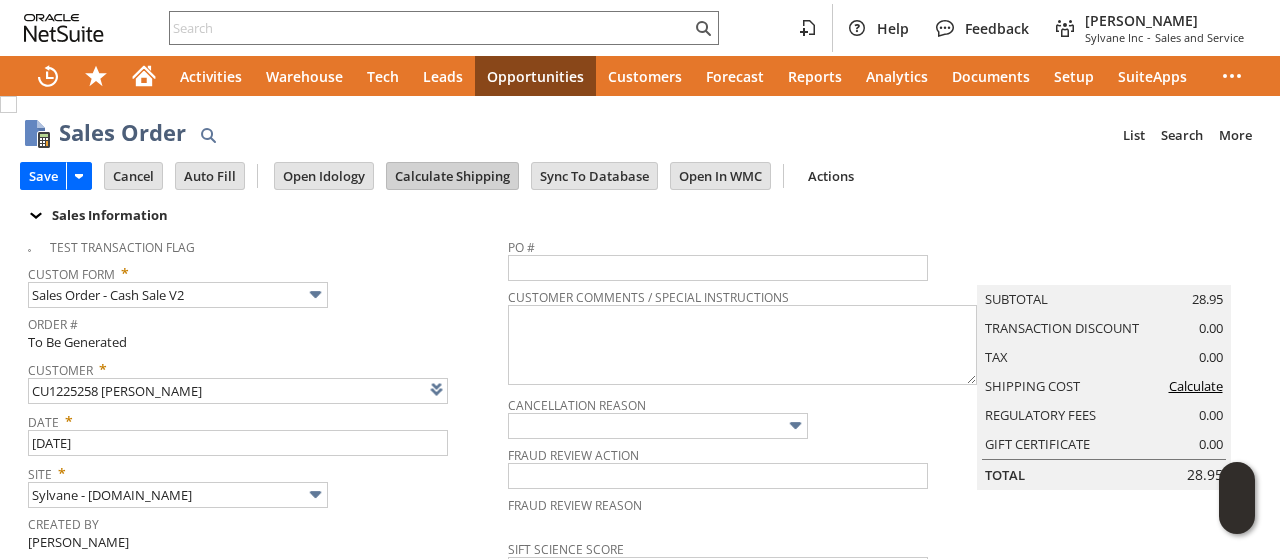 type on "Intelligent Recommendations¹⁰" 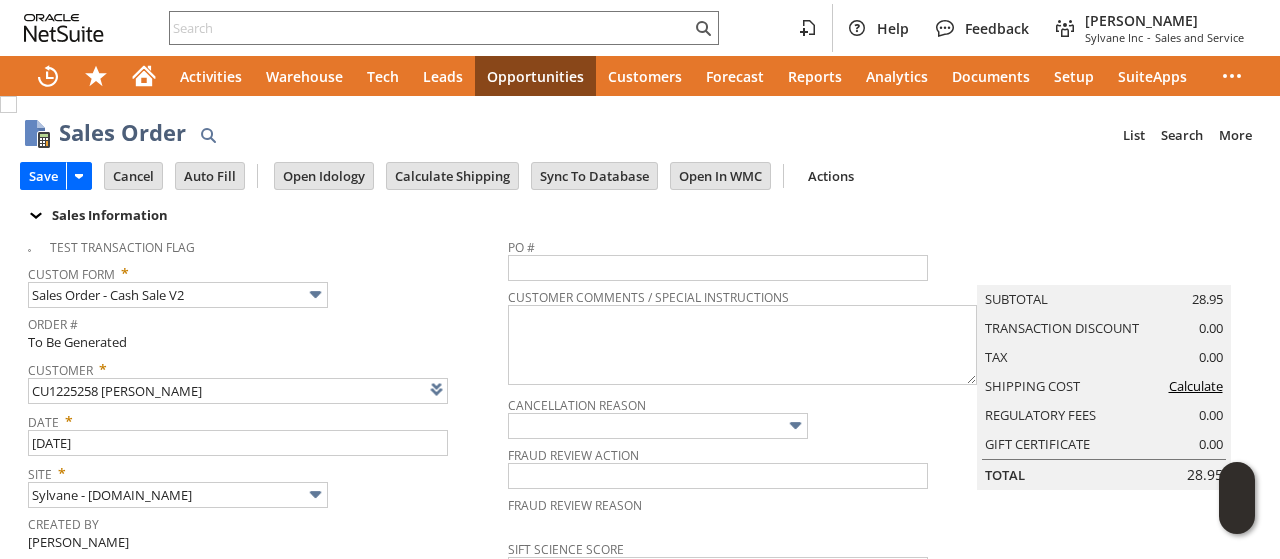 click on "Calculate Shipping" at bounding box center (458, 175) 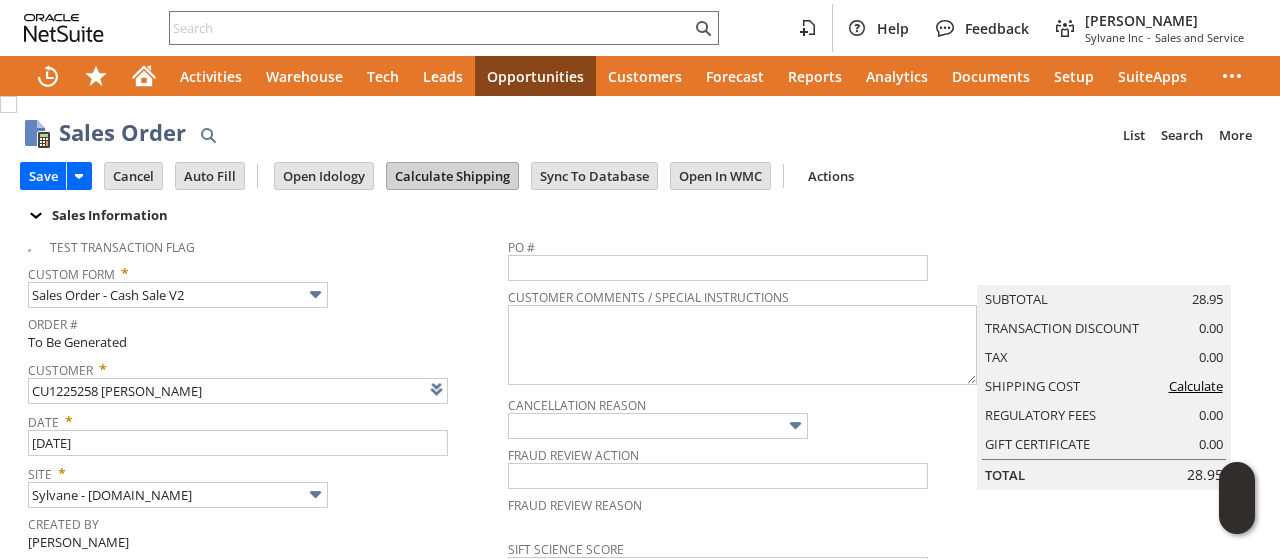 click on "Calculate Shipping" at bounding box center [452, 176] 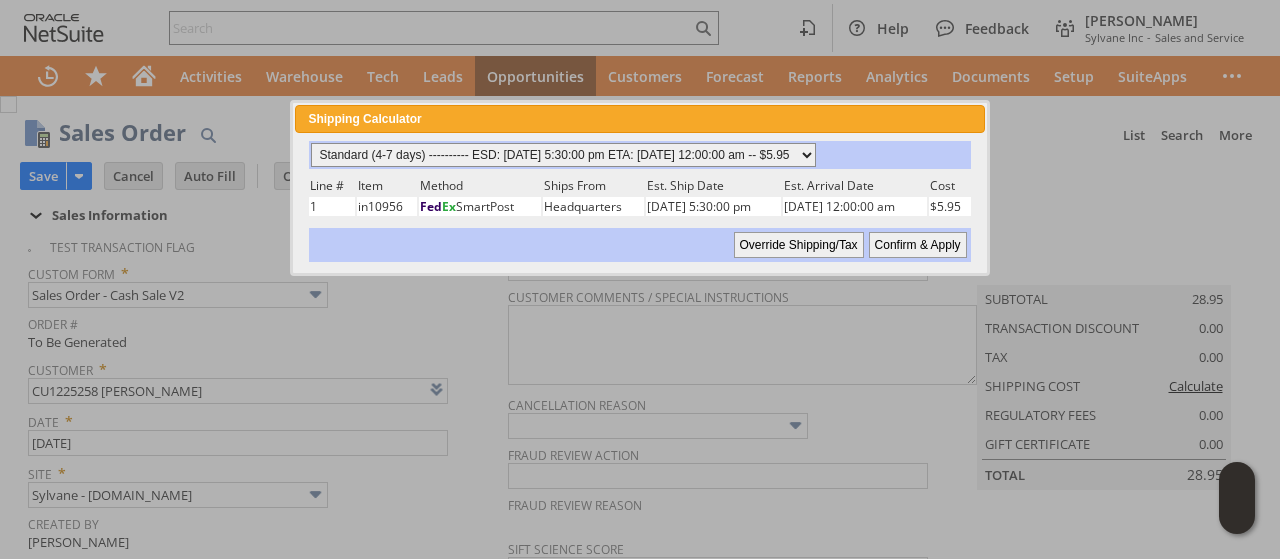 click on "Standard (4-7 days) ---------- ESD: 07/11/2025 5:30:00 pm  ETA: 07/16/2025 12:00:00 am -- $5.95 3 Day ------------------------ ESD: 07/11/2025 5:30:00 pm  ETA: 07/15/2025 12:00:00 am -- $5.95 2 Day ------------------------ ESD: 07/11/2025 5:30:00 pm  ETA: 07/15/2025 12:00:00 am -- $5.95 Next Business Day ------------ ESD: 07/11/2025 5:30:00 pm  ETA: 07/14/2025 12:00:00 am - $32.35" at bounding box center [563, 155] 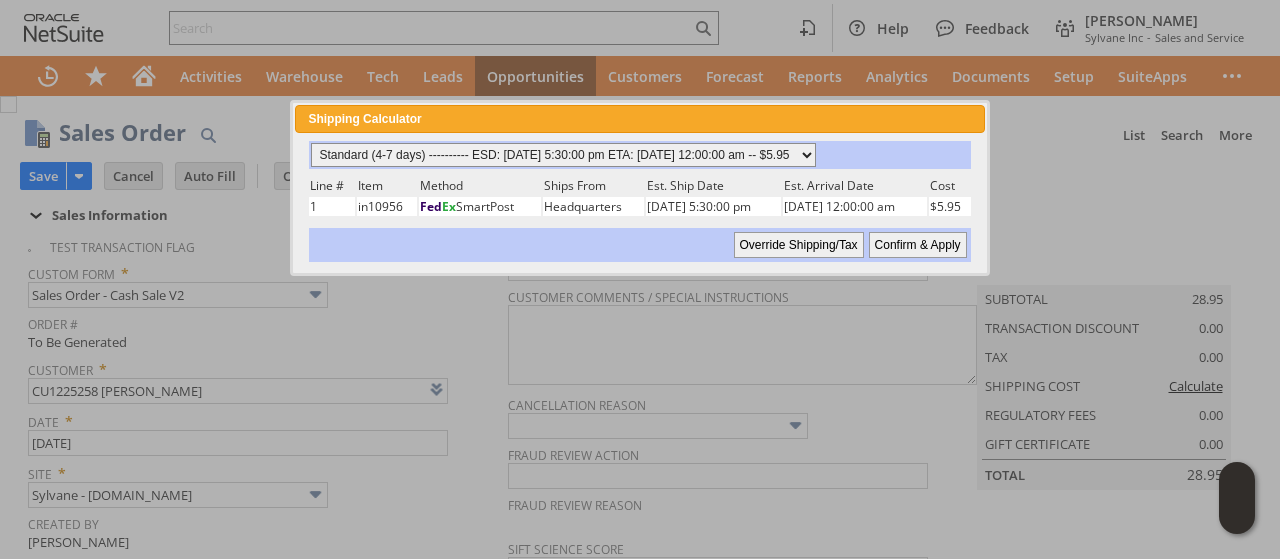 select on "2 Day ------------------------ ESD: 07/11/2025 5:30:00 pm ETA: 07/15/2025 12:00:00 am -- $5.95" 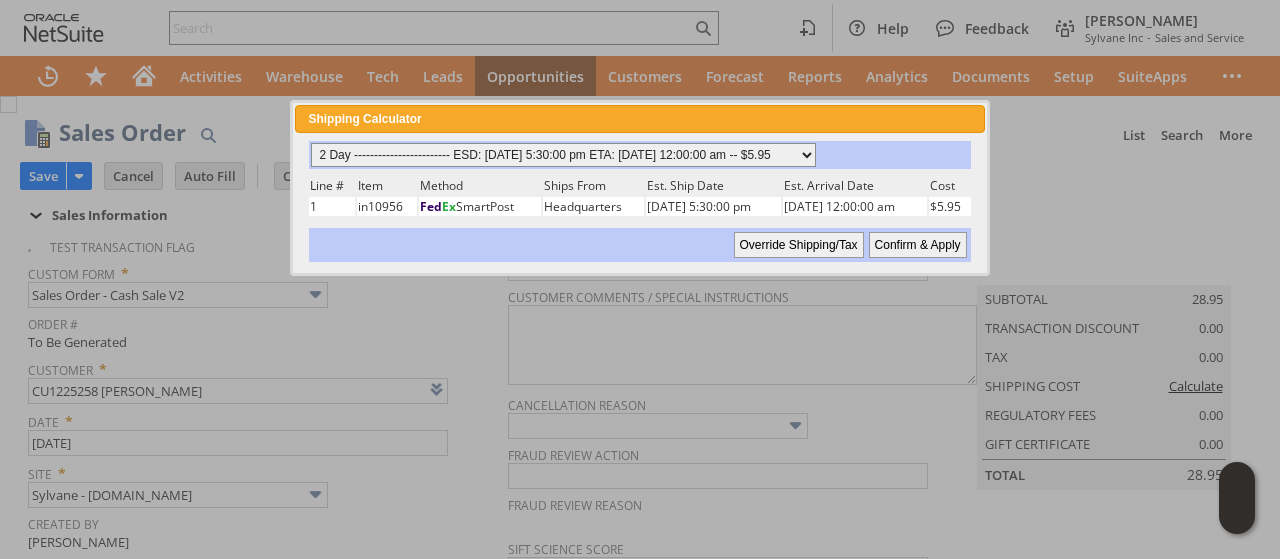 click on "Standard (4-7 days) ---------- ESD: 07/11/2025 5:30:00 pm  ETA: 07/16/2025 12:00:00 am -- $5.95 3 Day ------------------------ ESD: 07/11/2025 5:30:00 pm  ETA: 07/15/2025 12:00:00 am -- $5.95 2 Day ------------------------ ESD: 07/11/2025 5:30:00 pm  ETA: 07/15/2025 12:00:00 am -- $5.95 Next Business Day ------------ ESD: 07/11/2025 5:30:00 pm  ETA: 07/14/2025 12:00:00 am - $32.35" at bounding box center [563, 155] 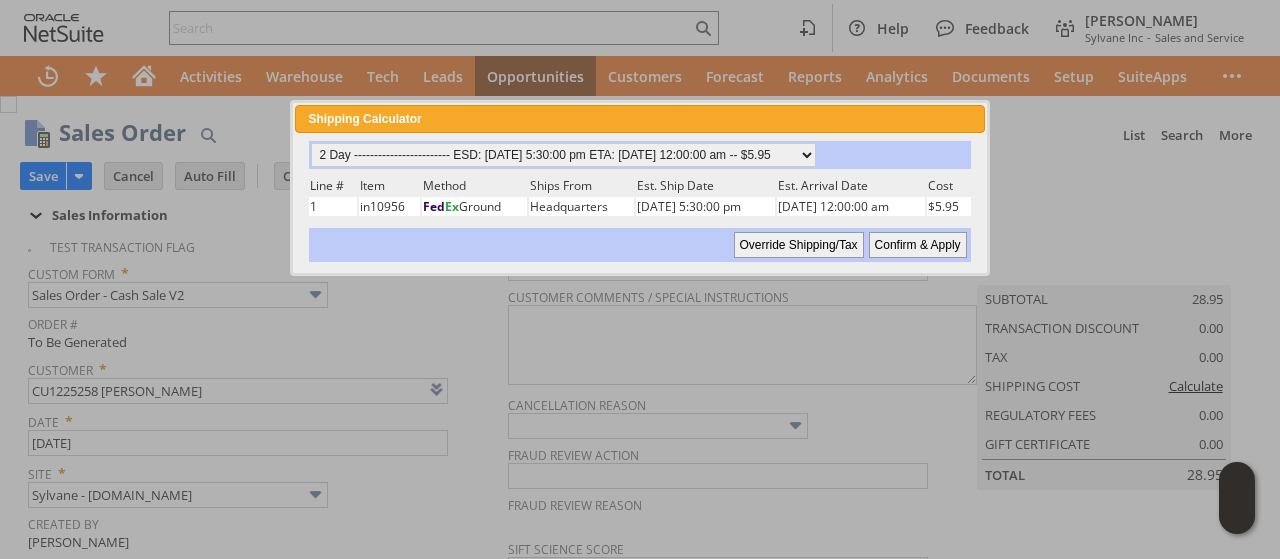 click on "Override Shipping/Tax Confirm & Apply" at bounding box center (639, 245) 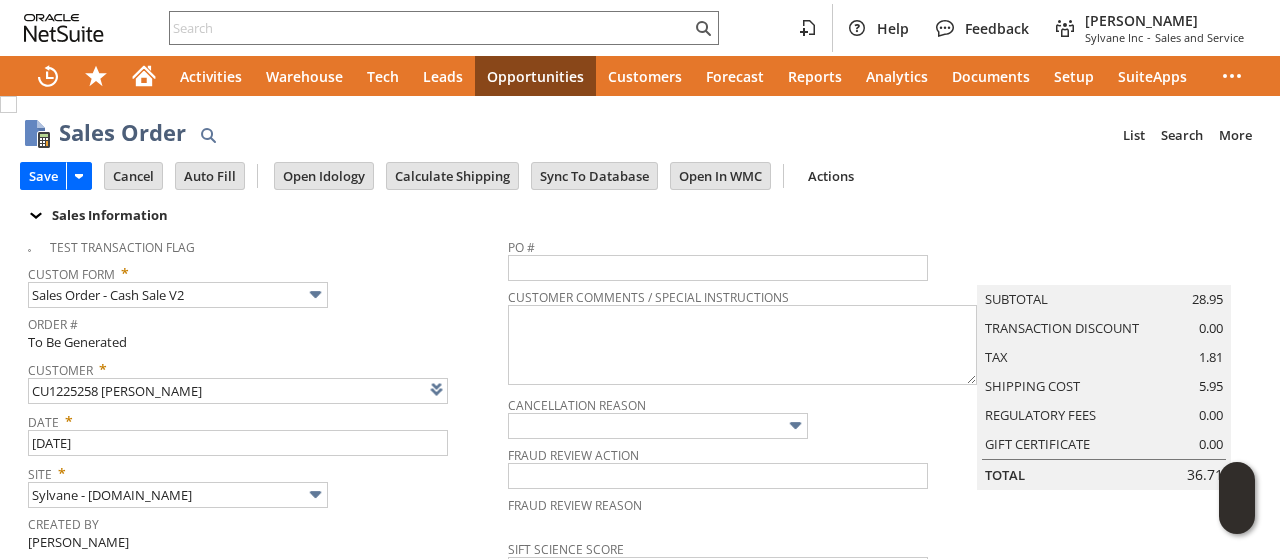 type 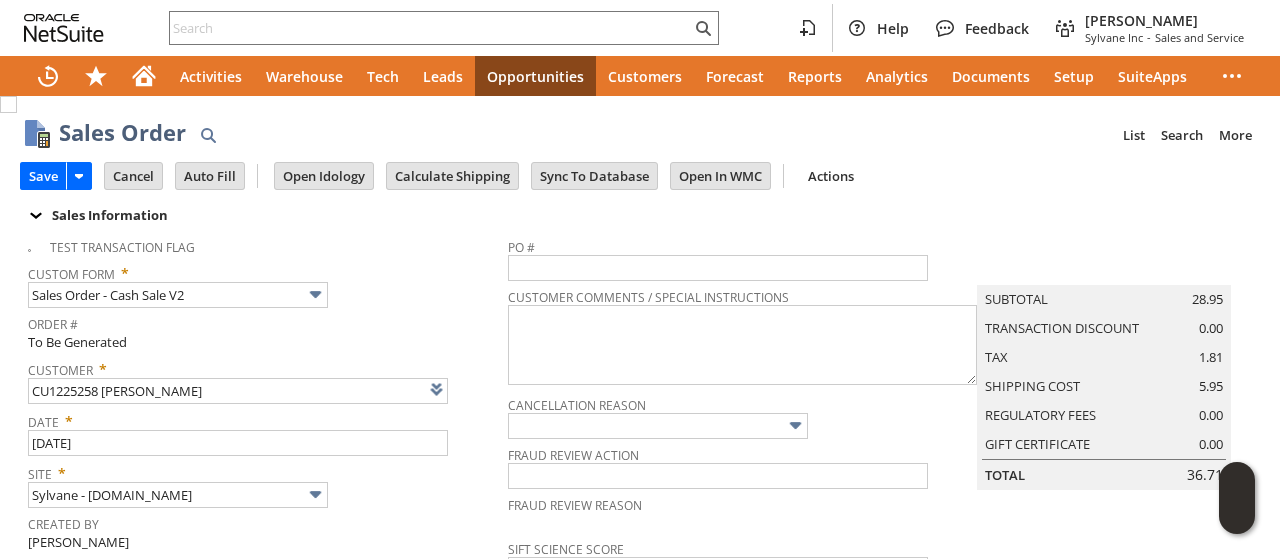 type on "Add" 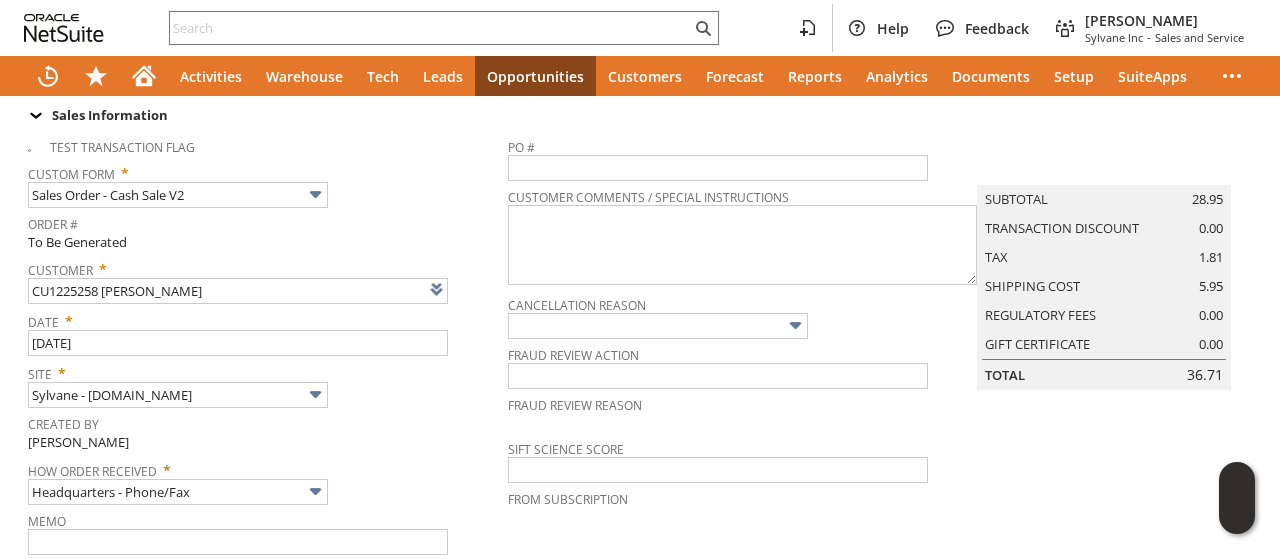 scroll, scrollTop: 300, scrollLeft: 0, axis: vertical 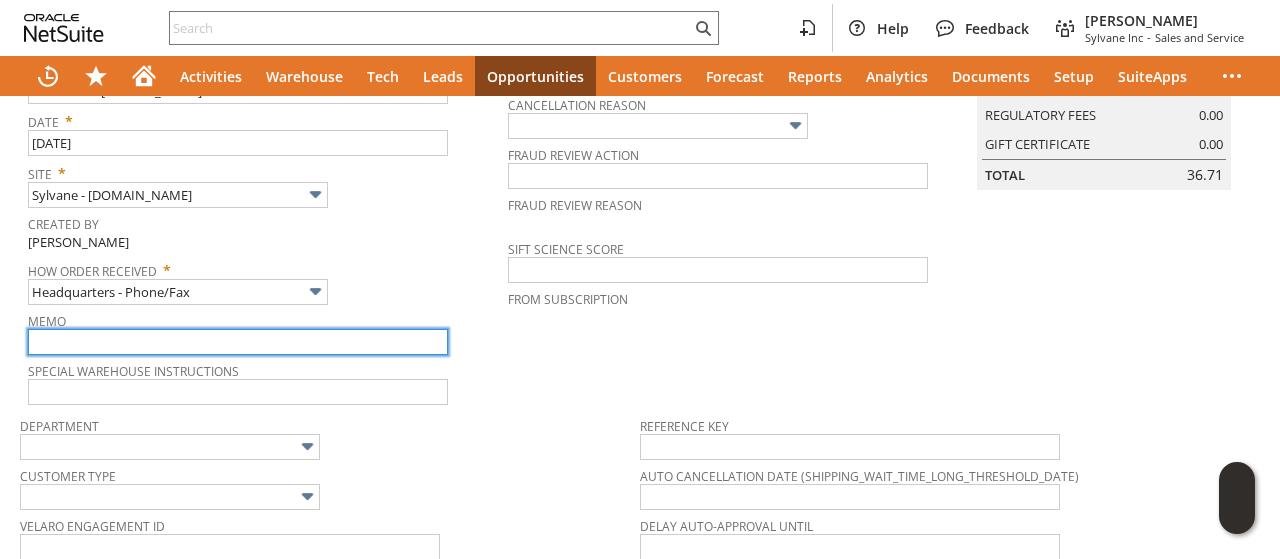 click at bounding box center (238, 342) 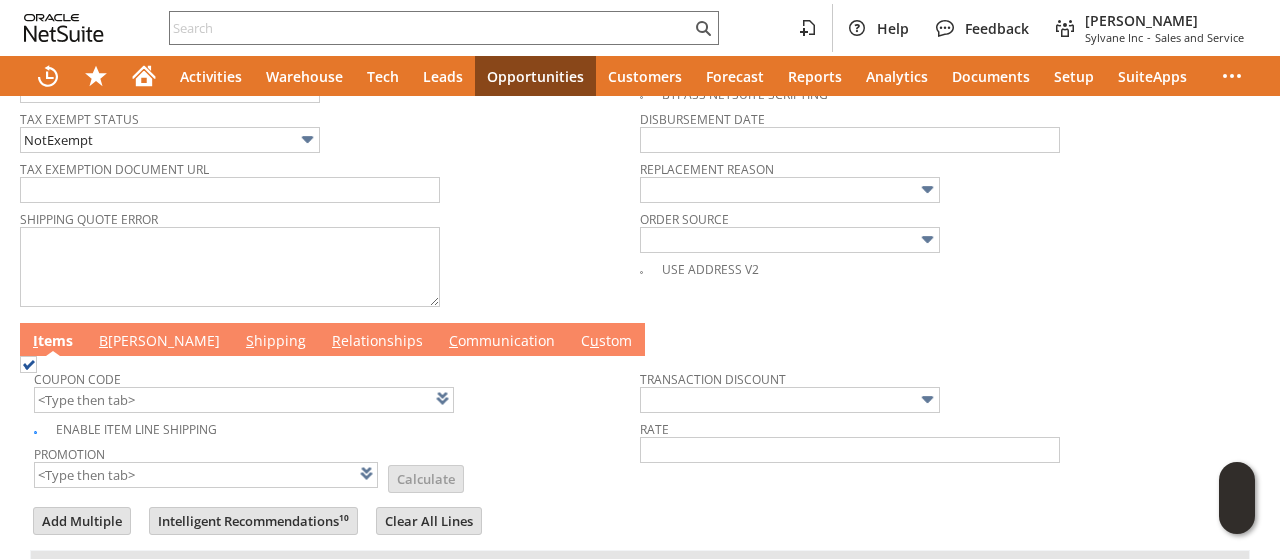 type on "customer knows this is for the in wall not on, like she needs" 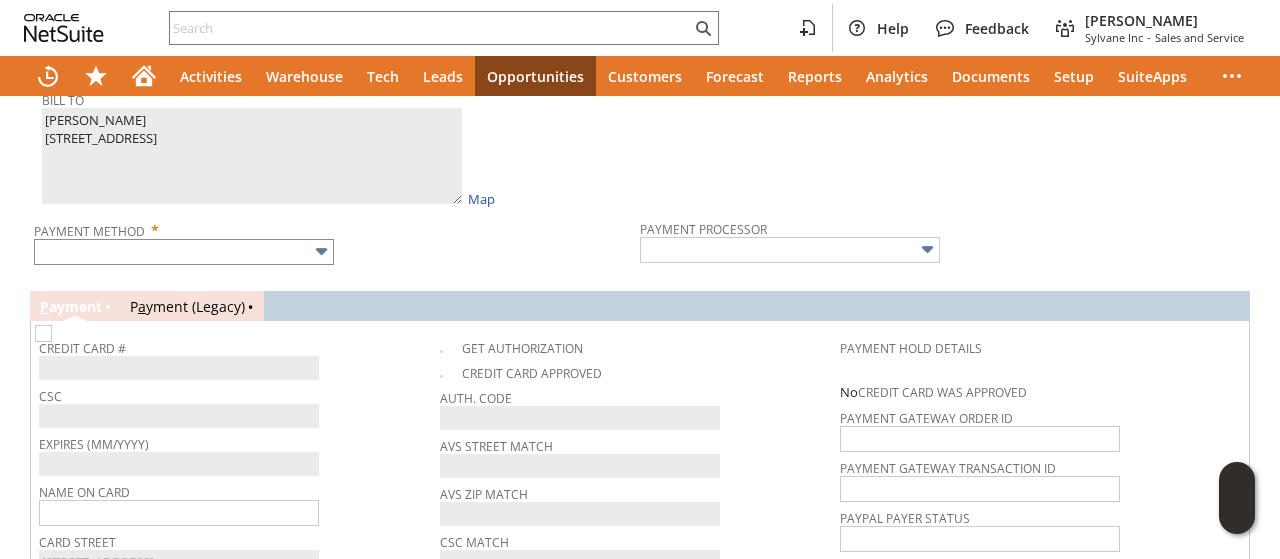 scroll, scrollTop: 1132, scrollLeft: 0, axis: vertical 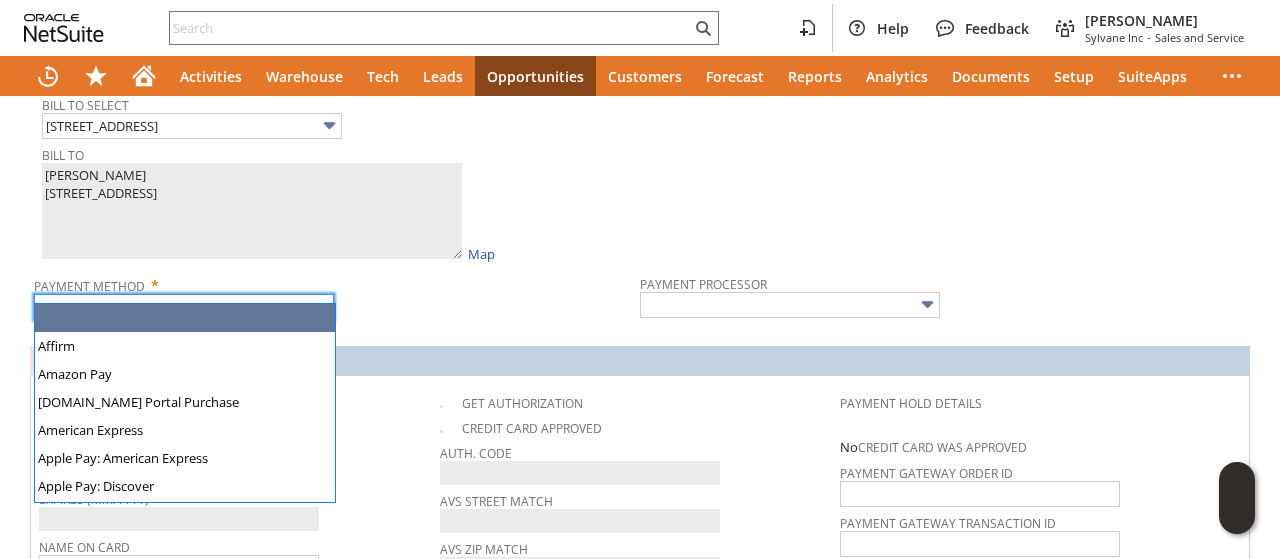 click at bounding box center (184, 307) 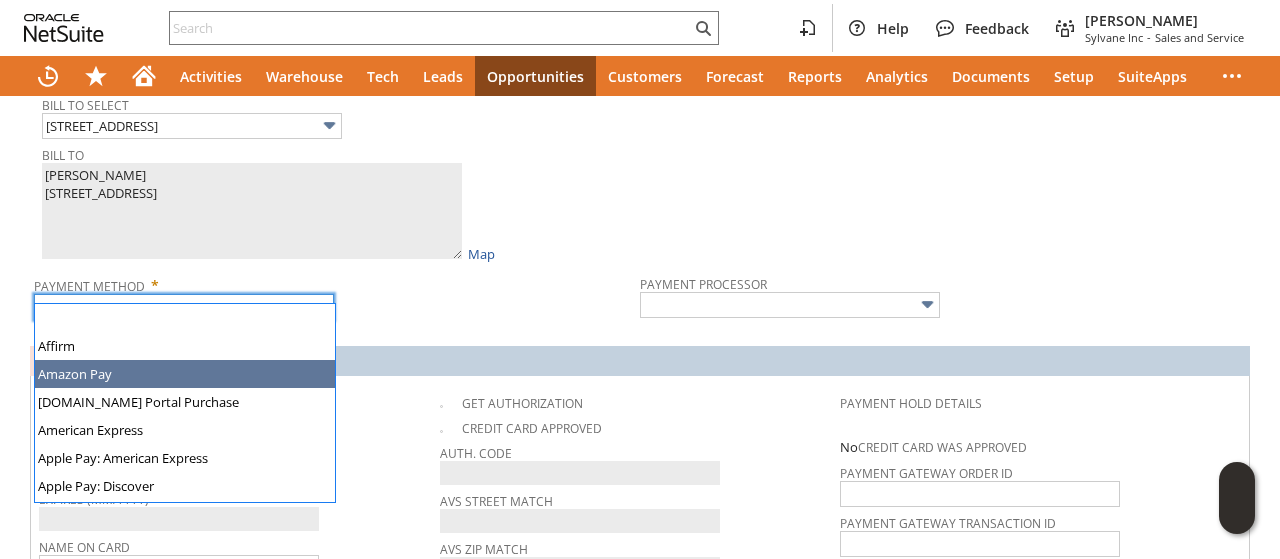 scroll, scrollTop: 558, scrollLeft: 0, axis: vertical 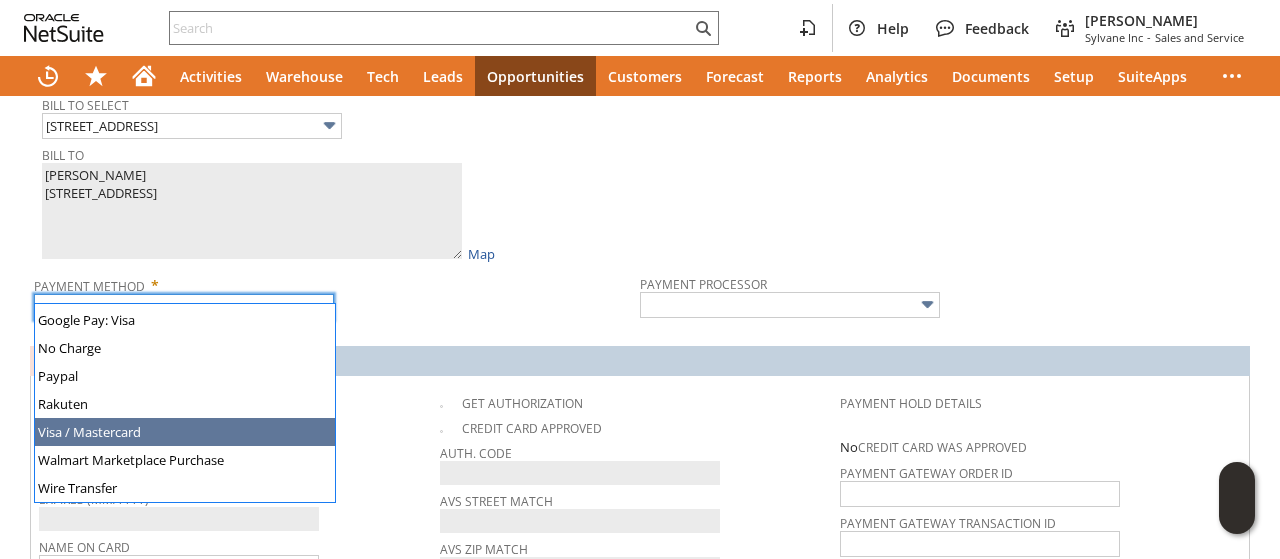type on "Visa / Mastercard" 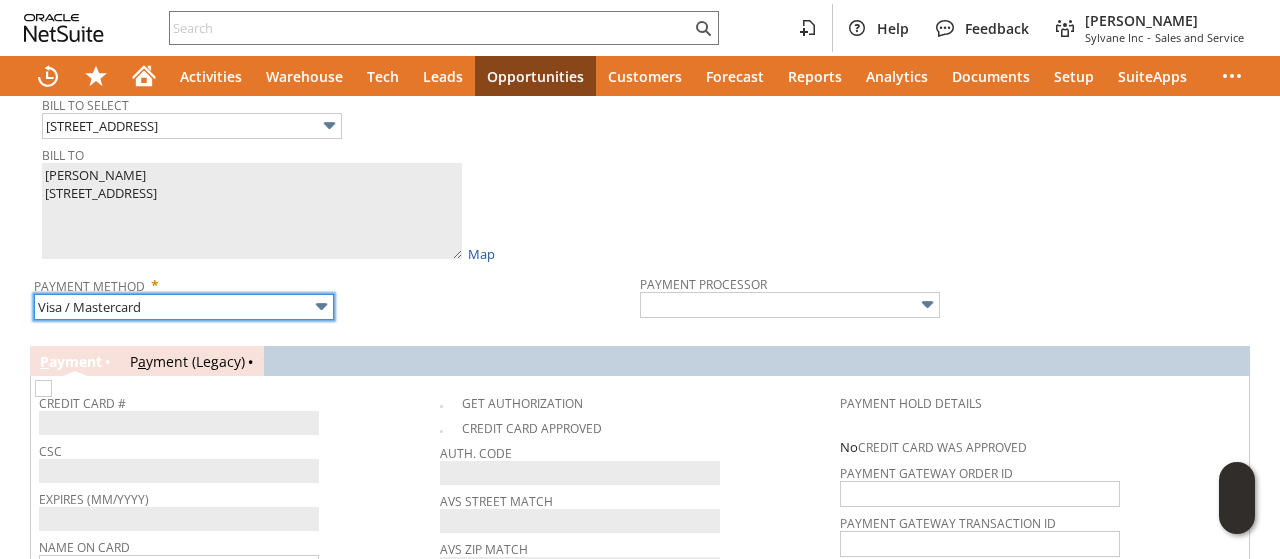 type on "Braintree" 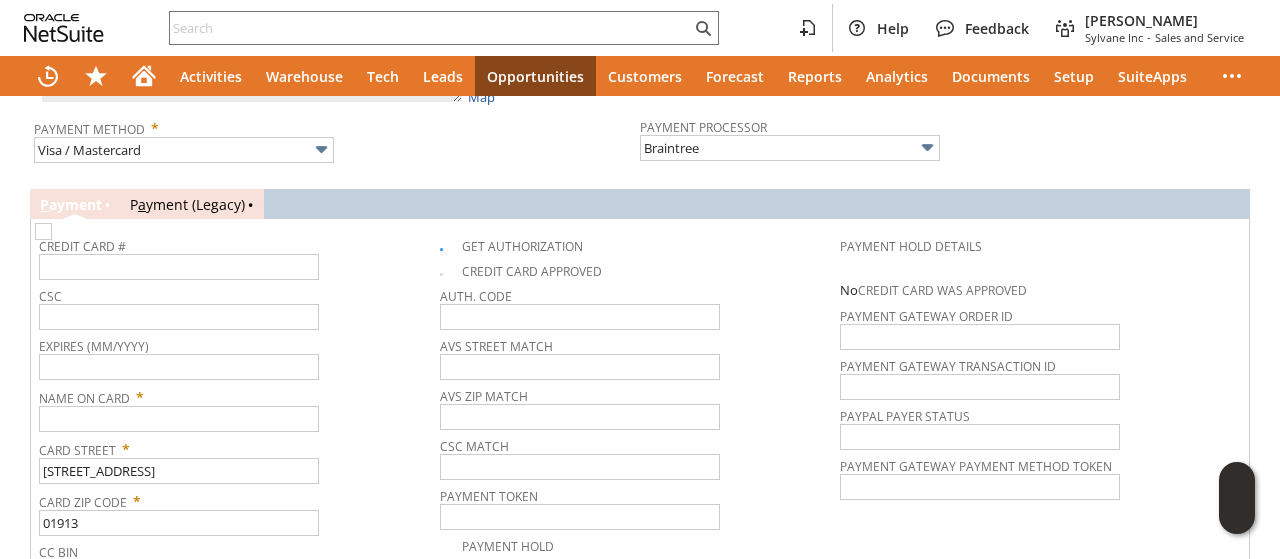 scroll, scrollTop: 1332, scrollLeft: 0, axis: vertical 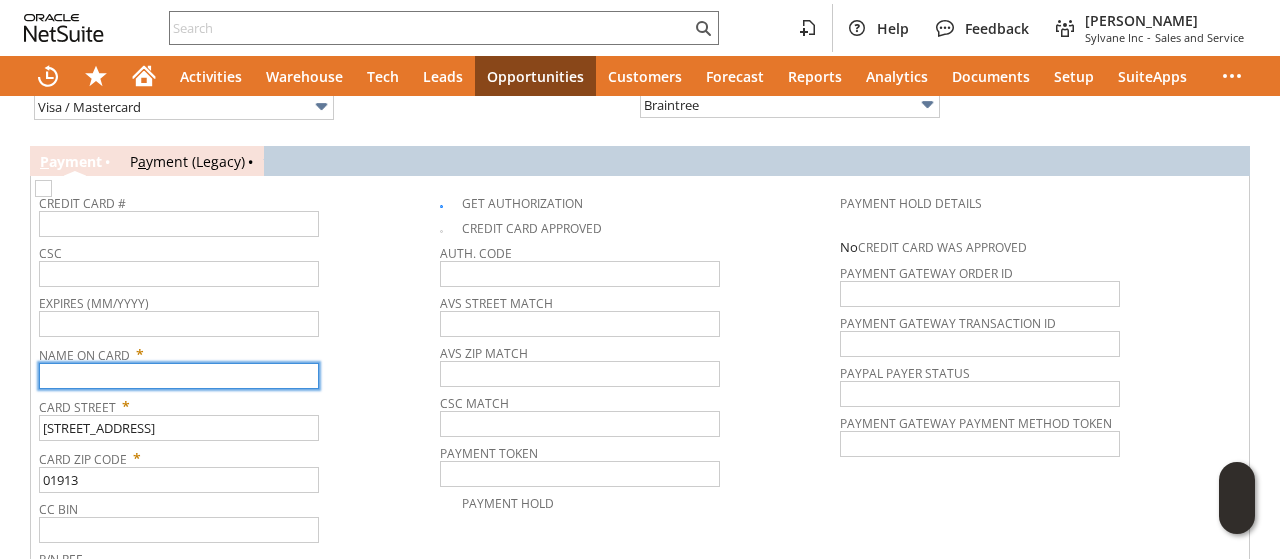 paste on "[PERSON_NAME]" 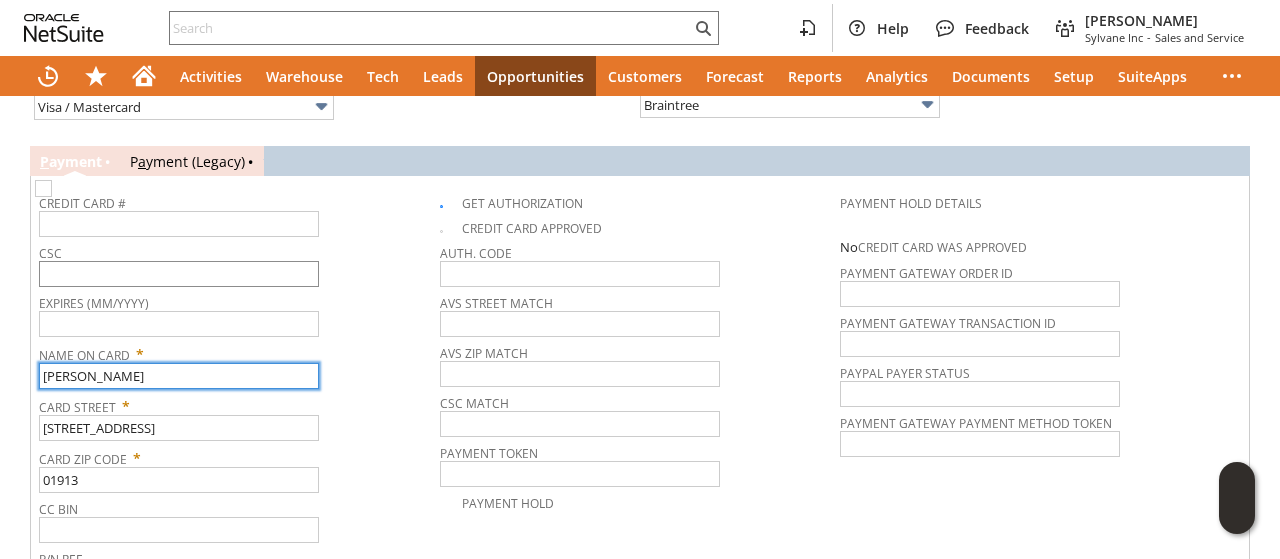 type on "[PERSON_NAME]" 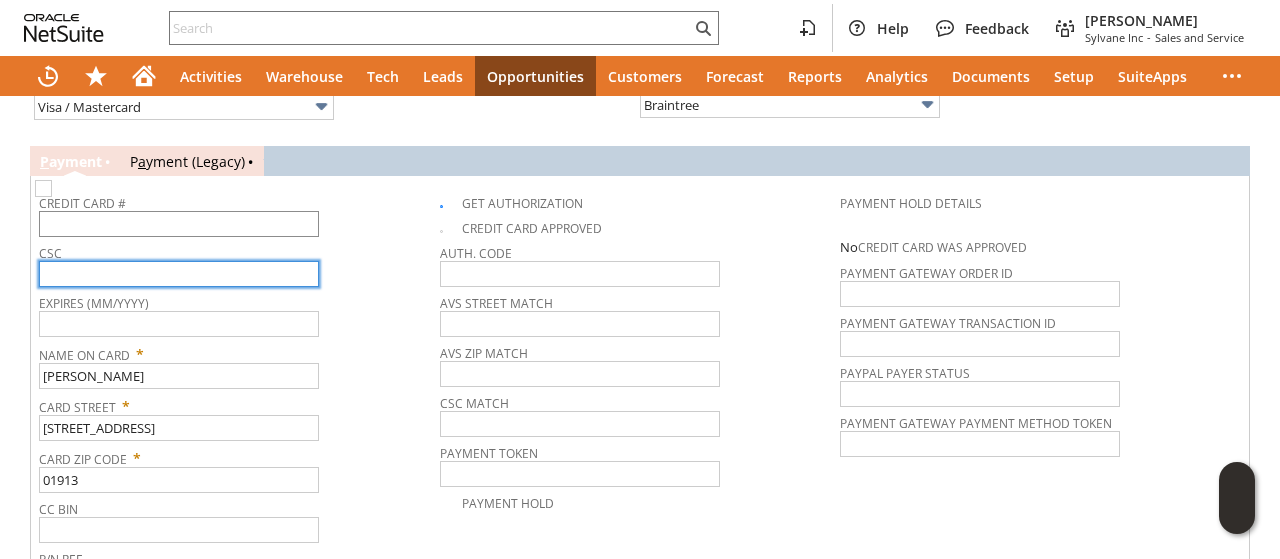 drag, startPoint x: 176, startPoint y: 253, endPoint x: 178, endPoint y: 207, distance: 46.043457 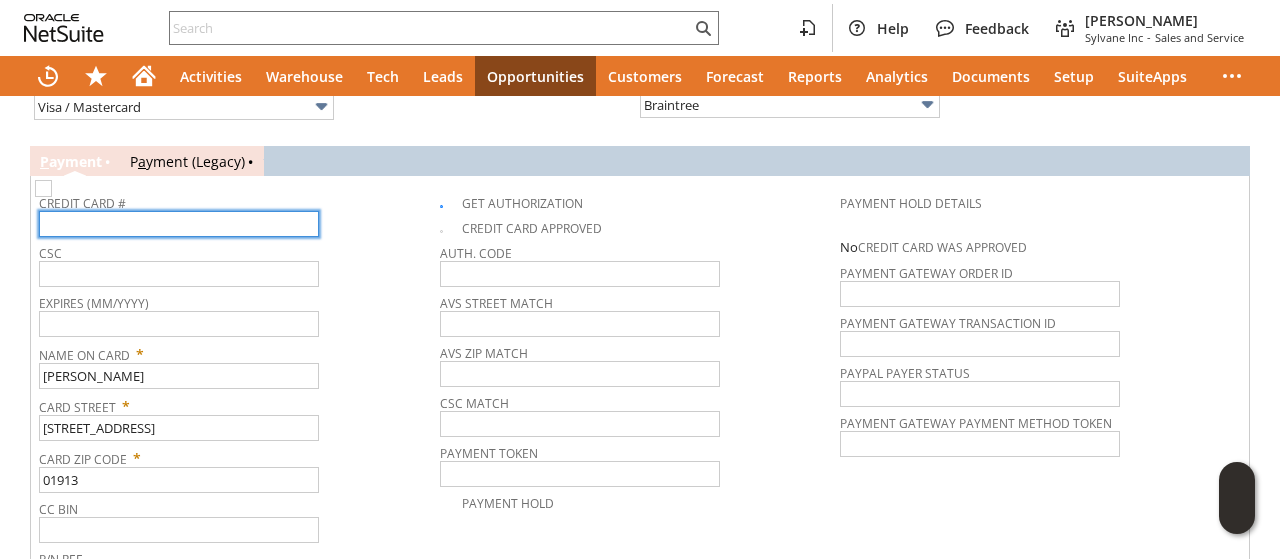 click at bounding box center (179, 224) 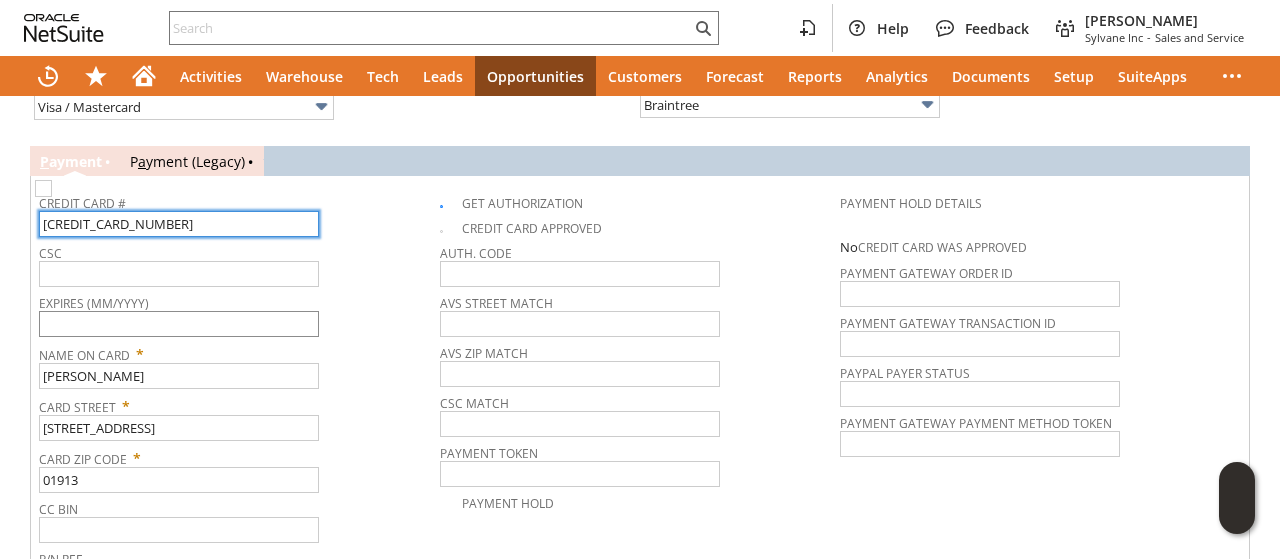 type on "4117704076995710" 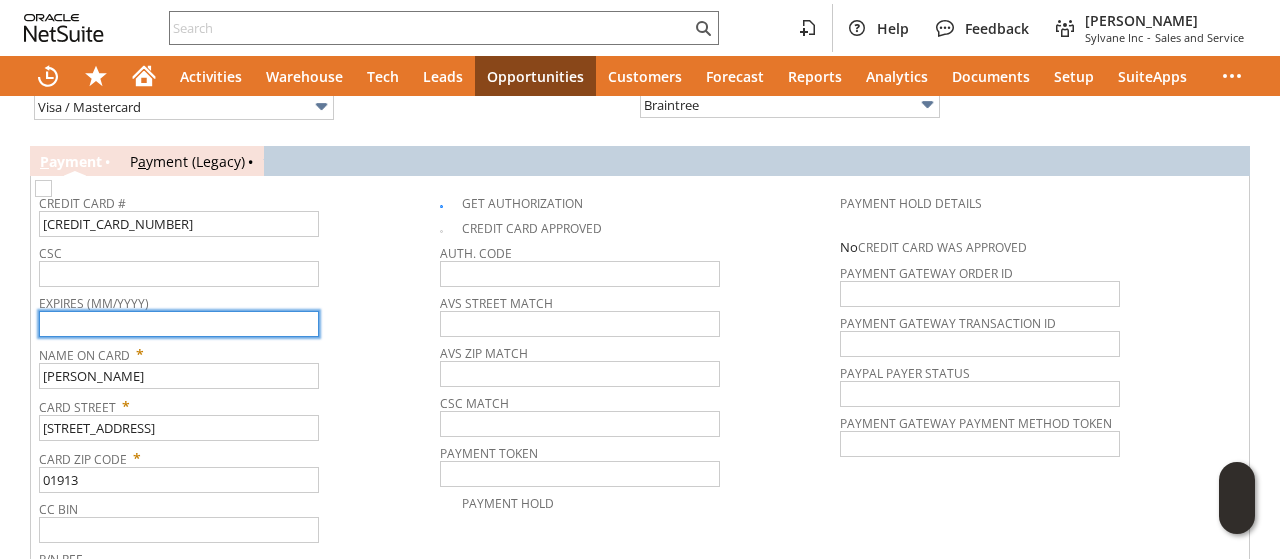 click at bounding box center (179, 324) 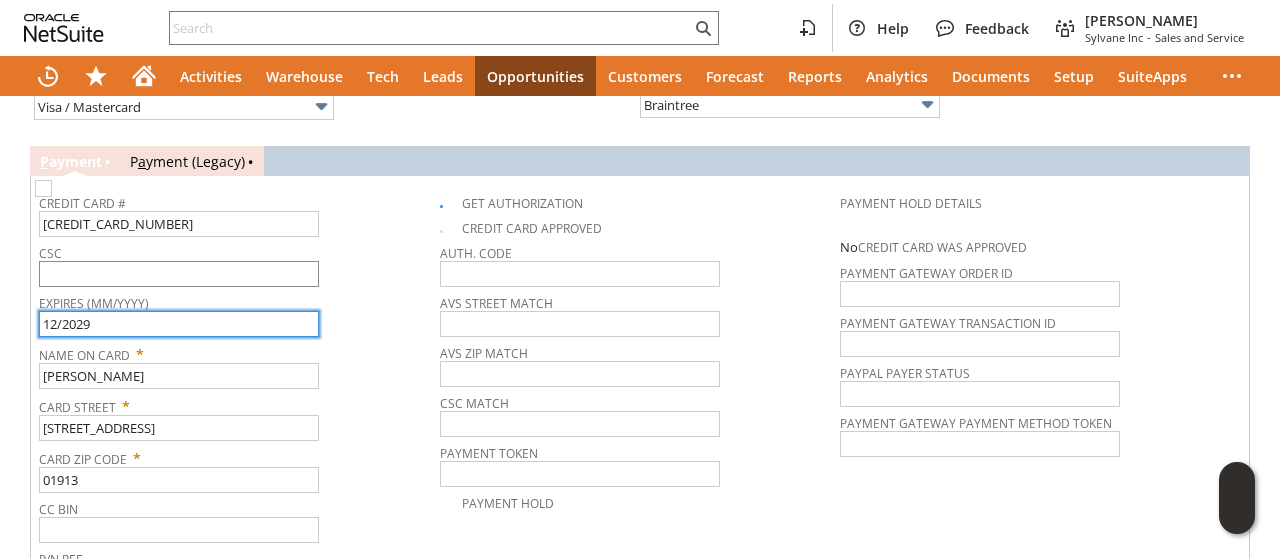 type on "12/2029" 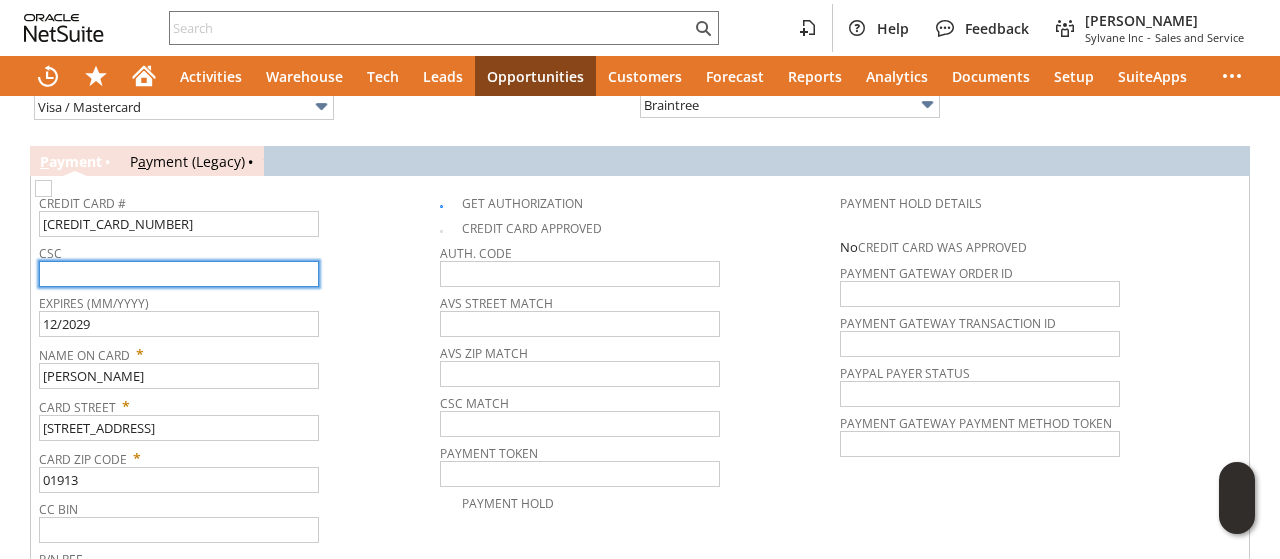 click at bounding box center [179, 274] 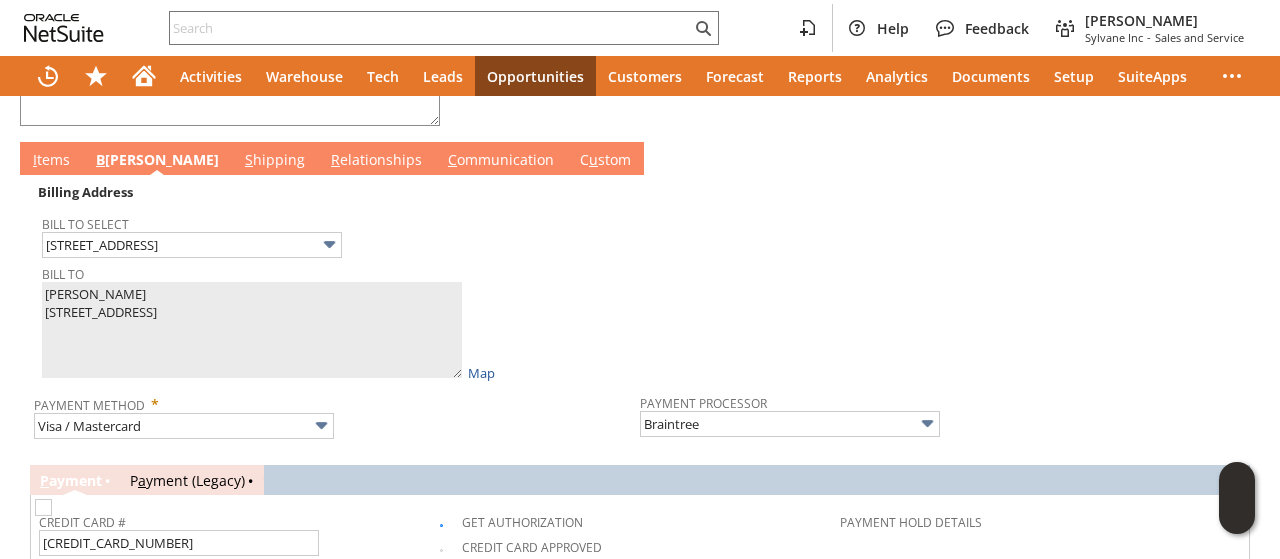 scroll, scrollTop: 832, scrollLeft: 0, axis: vertical 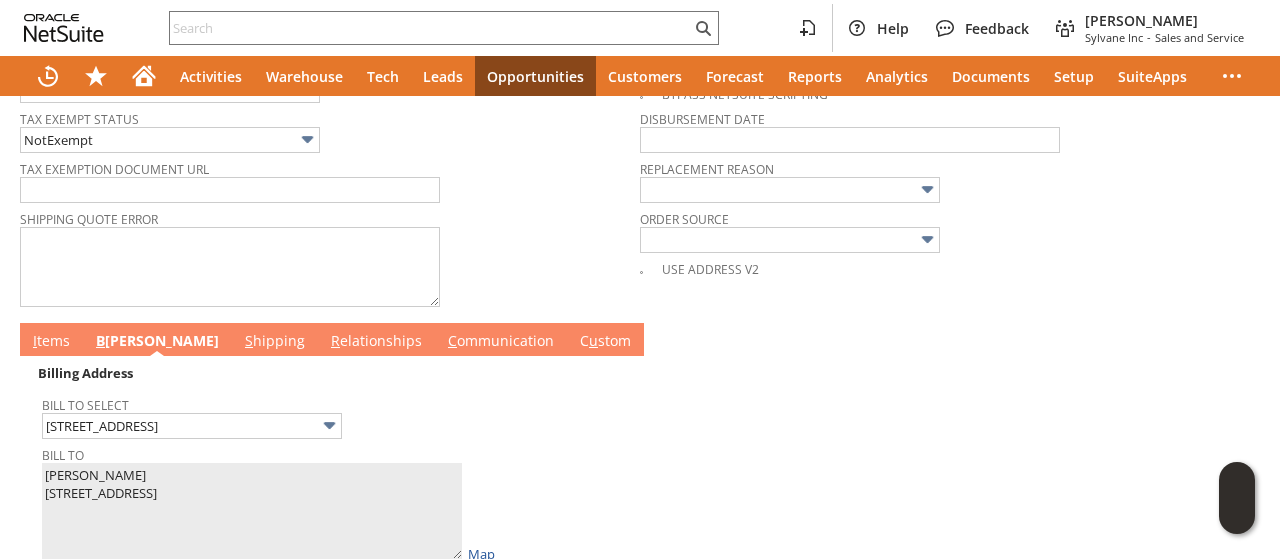 type on "123" 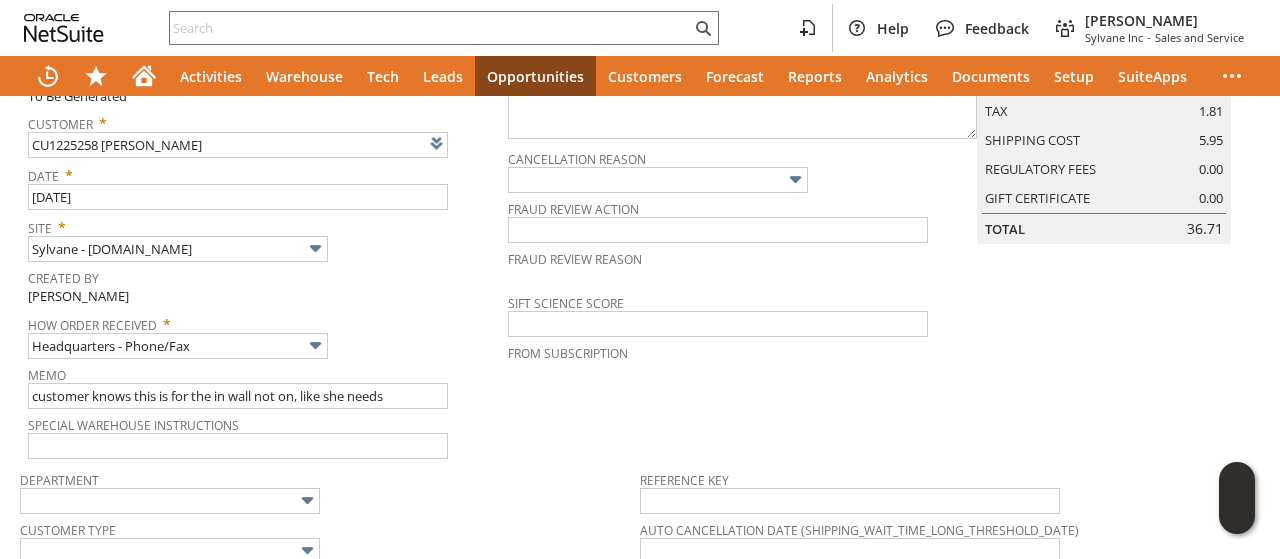 scroll, scrollTop: 0, scrollLeft: 0, axis: both 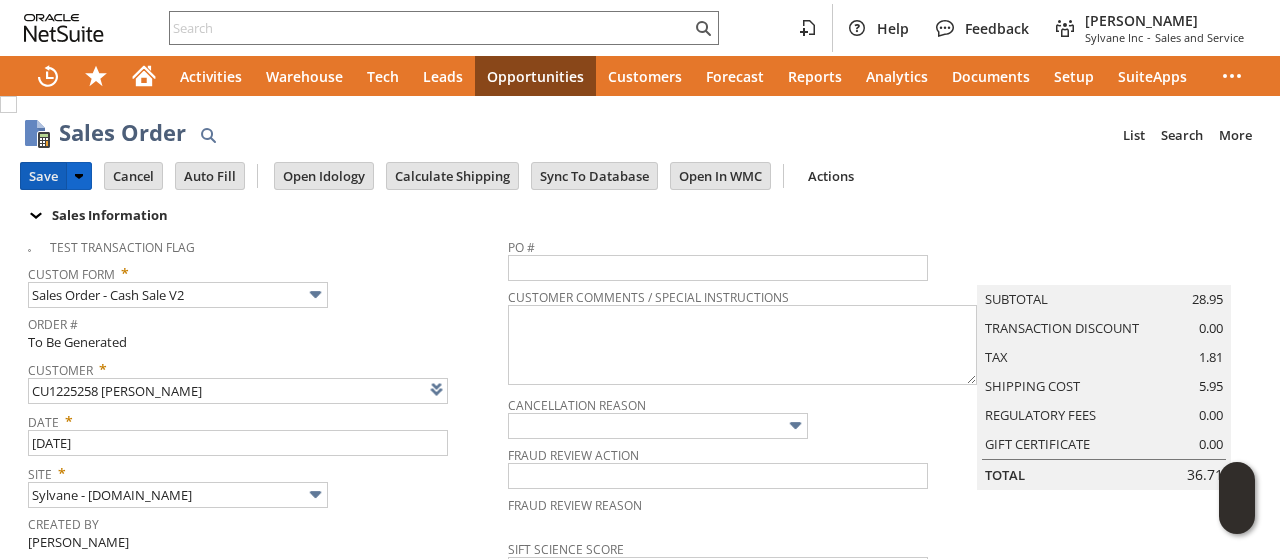 click on "Save" at bounding box center [43, 176] 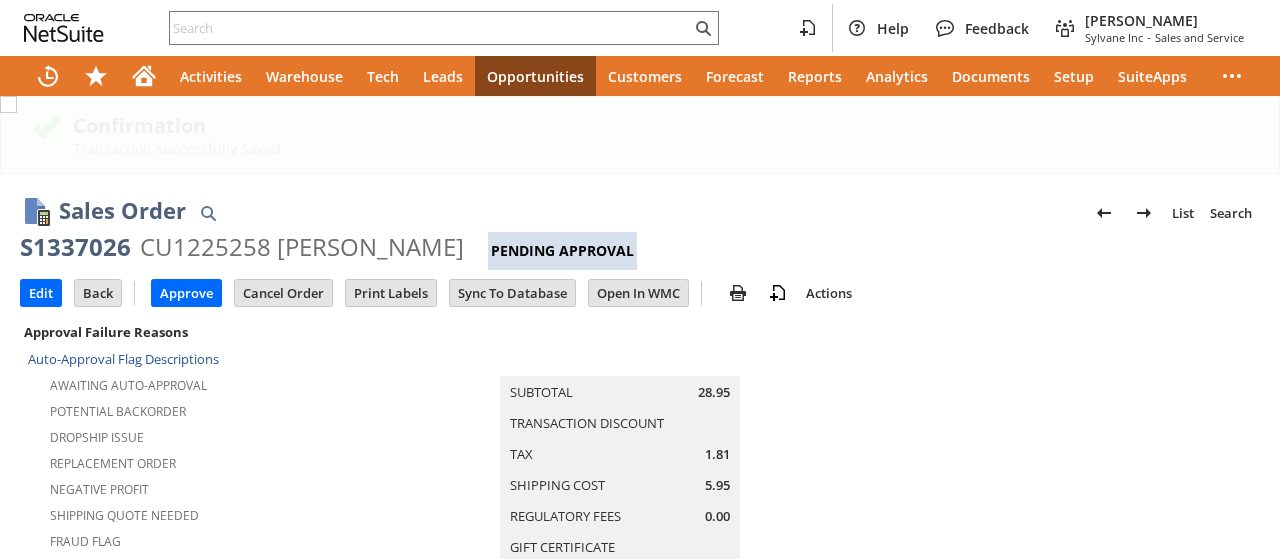 scroll, scrollTop: 0, scrollLeft: 0, axis: both 